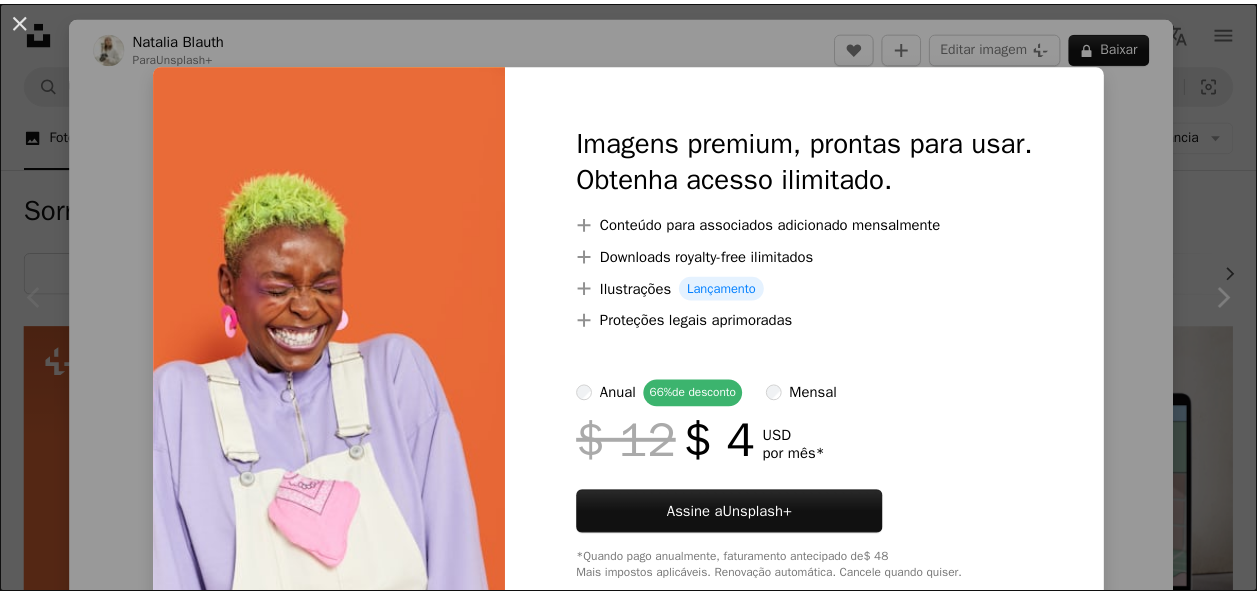 scroll, scrollTop: 400, scrollLeft: 0, axis: vertical 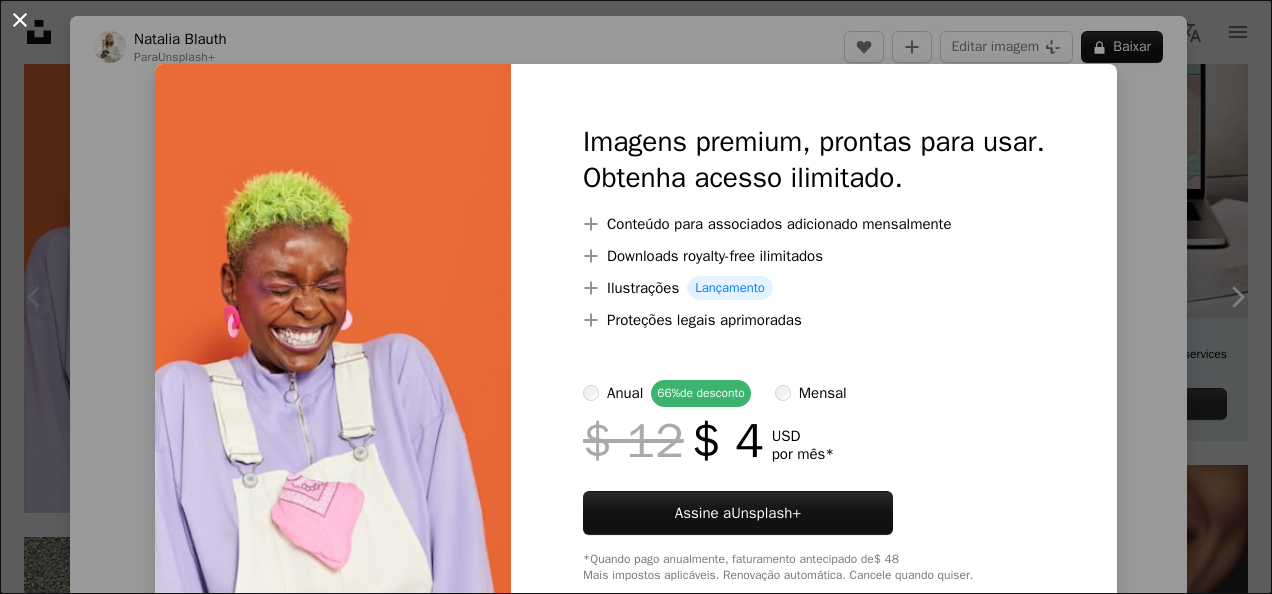 click on "An X shape" at bounding box center [20, 20] 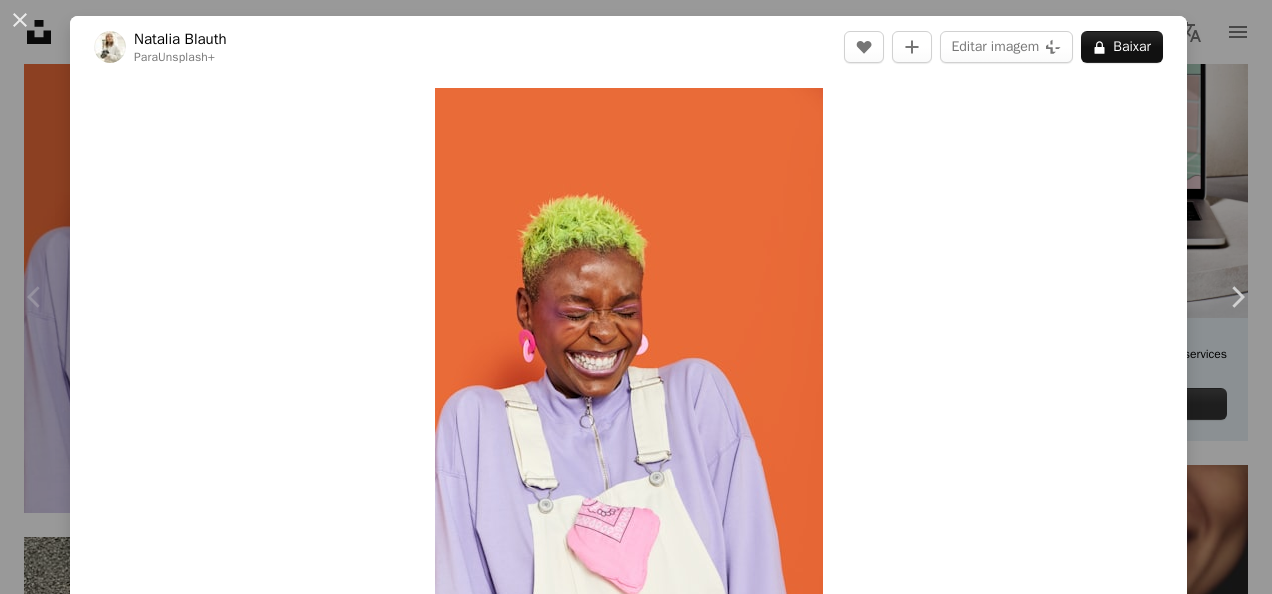 click on "An X shape" at bounding box center (20, 20) 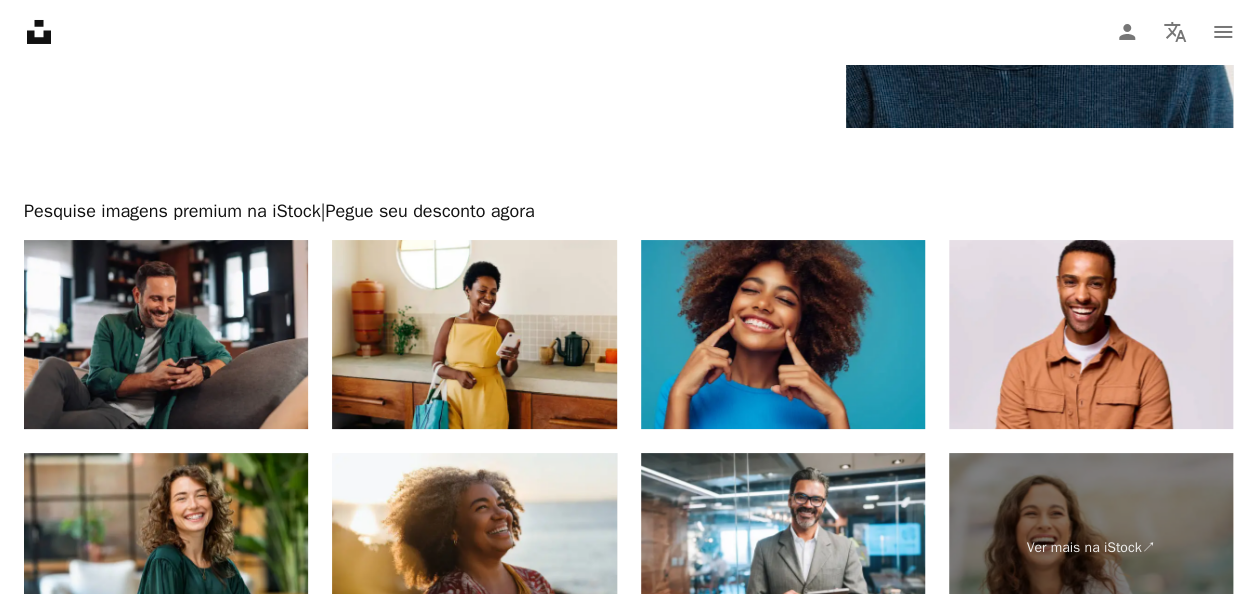 scroll, scrollTop: 3700, scrollLeft: 0, axis: vertical 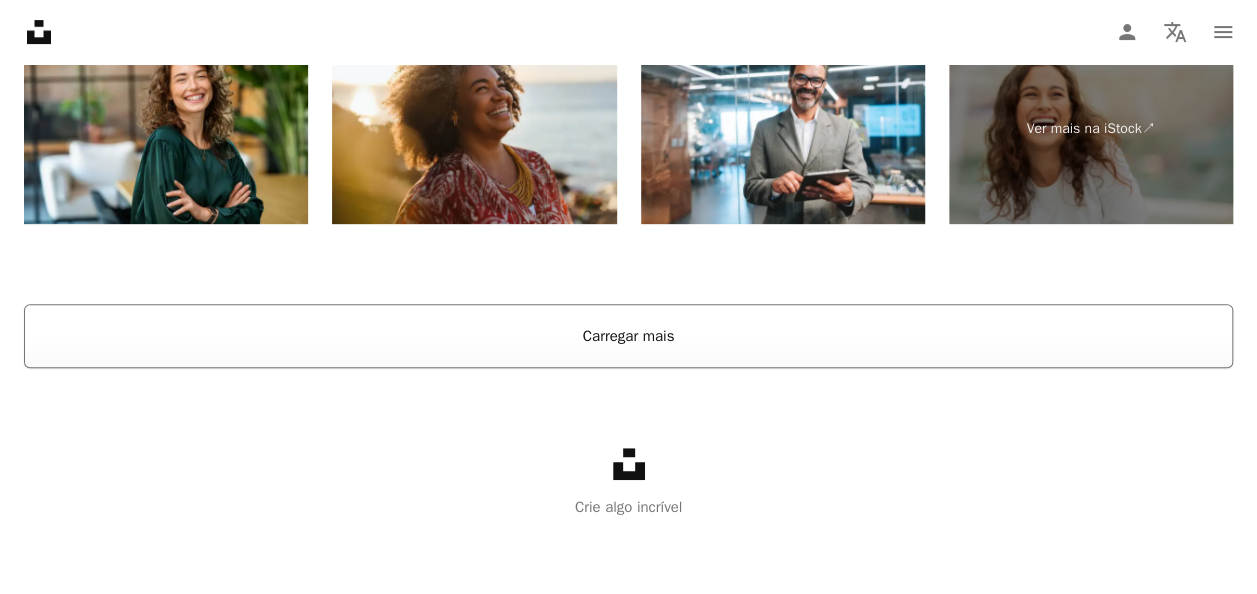 click on "Carregar mais" at bounding box center (628, 336) 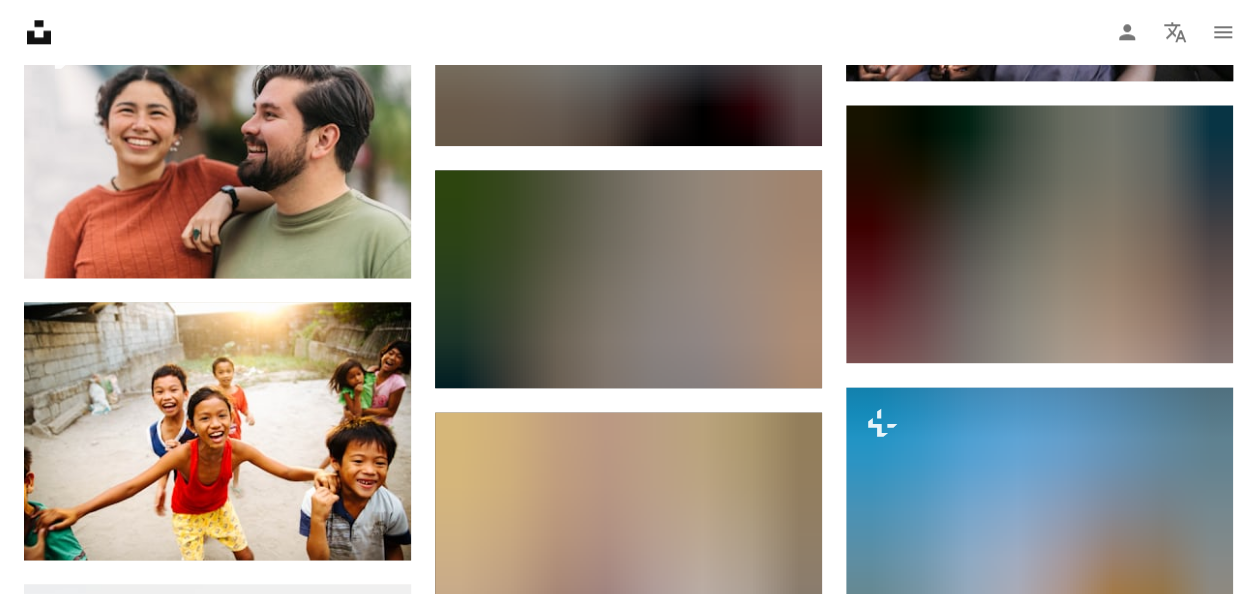 scroll, scrollTop: 12516, scrollLeft: 0, axis: vertical 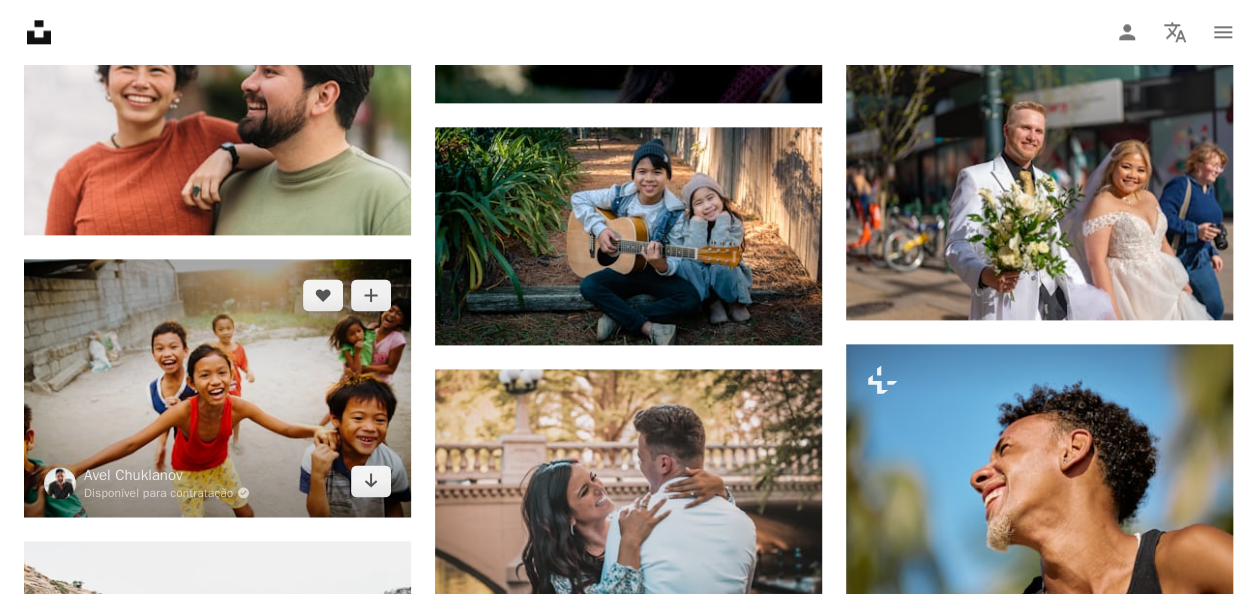 click at bounding box center (217, 388) 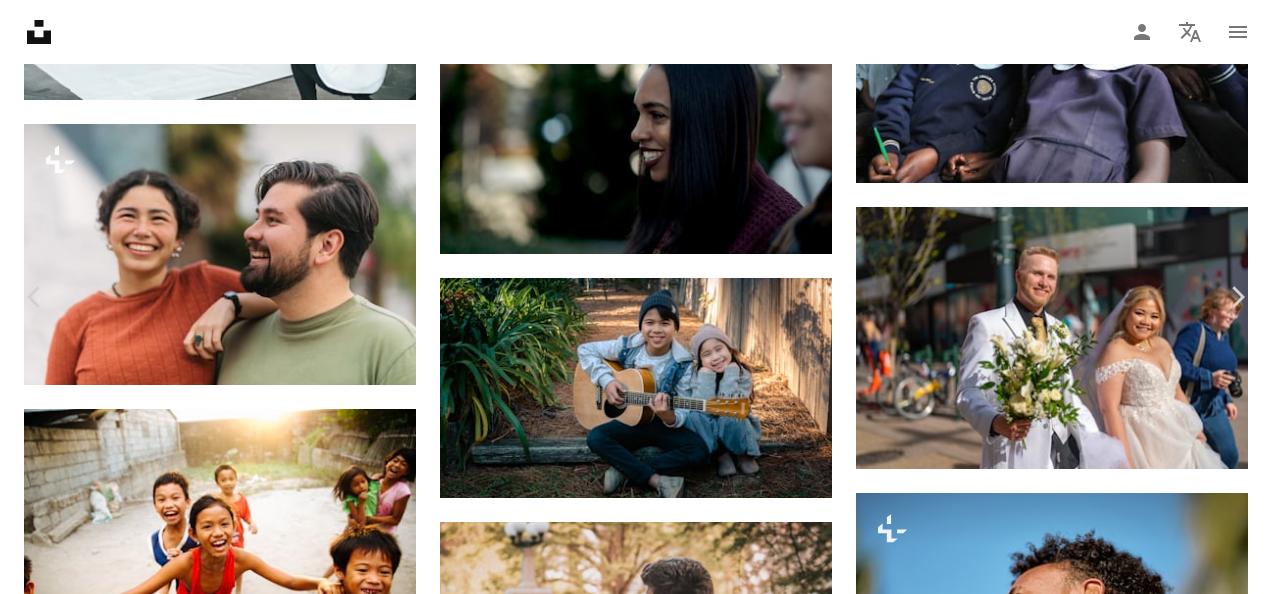 click on "Baixar gratuitamente" at bounding box center (1052, 2859) 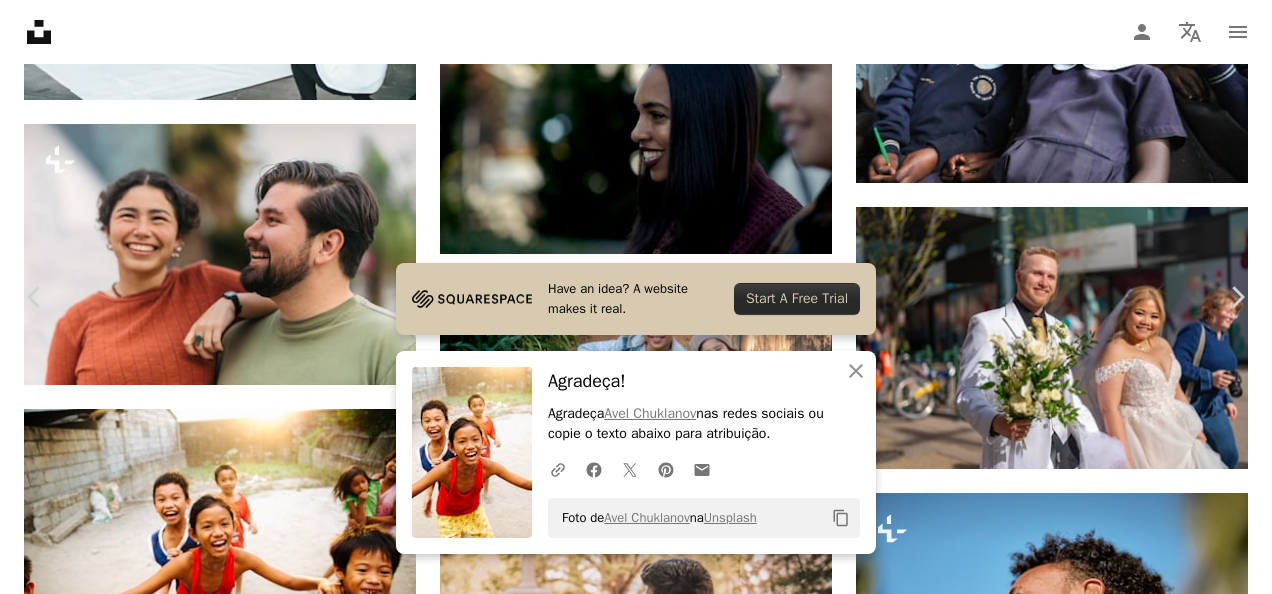 click on "An X shape" at bounding box center [20, 20] 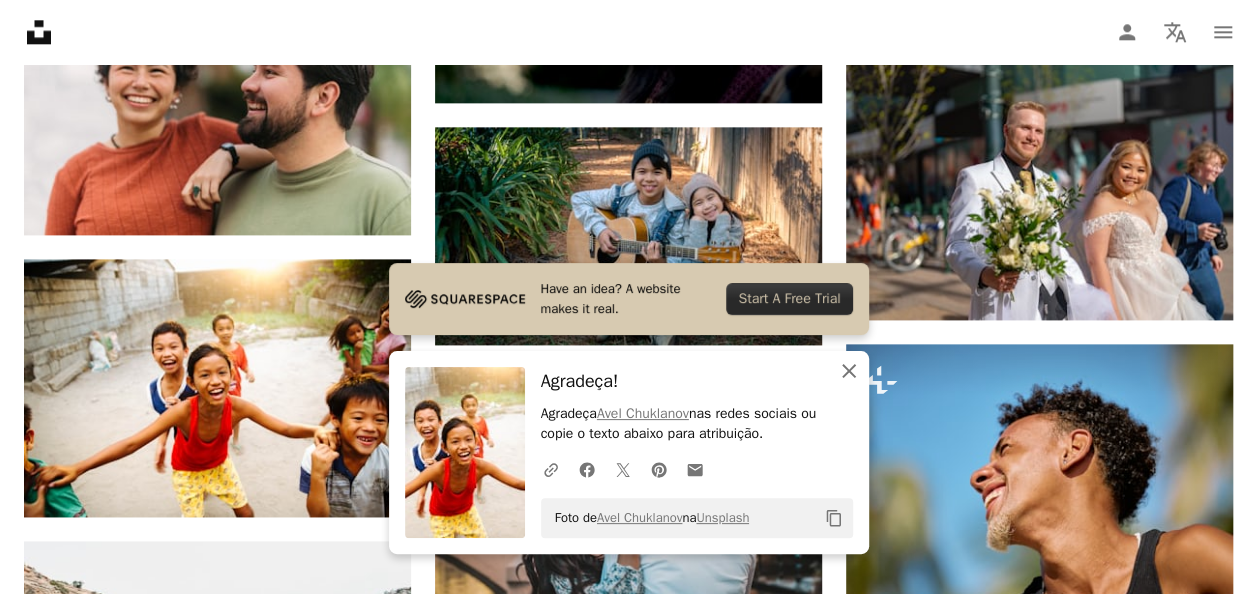 click on "An X shape" 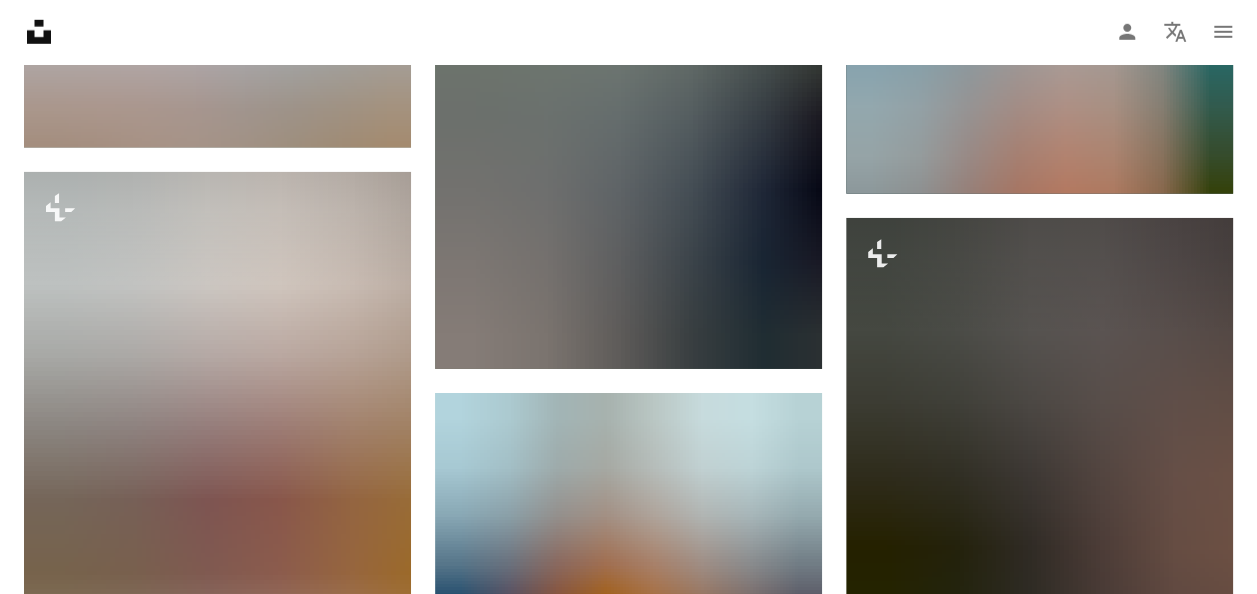 scroll, scrollTop: 17816, scrollLeft: 0, axis: vertical 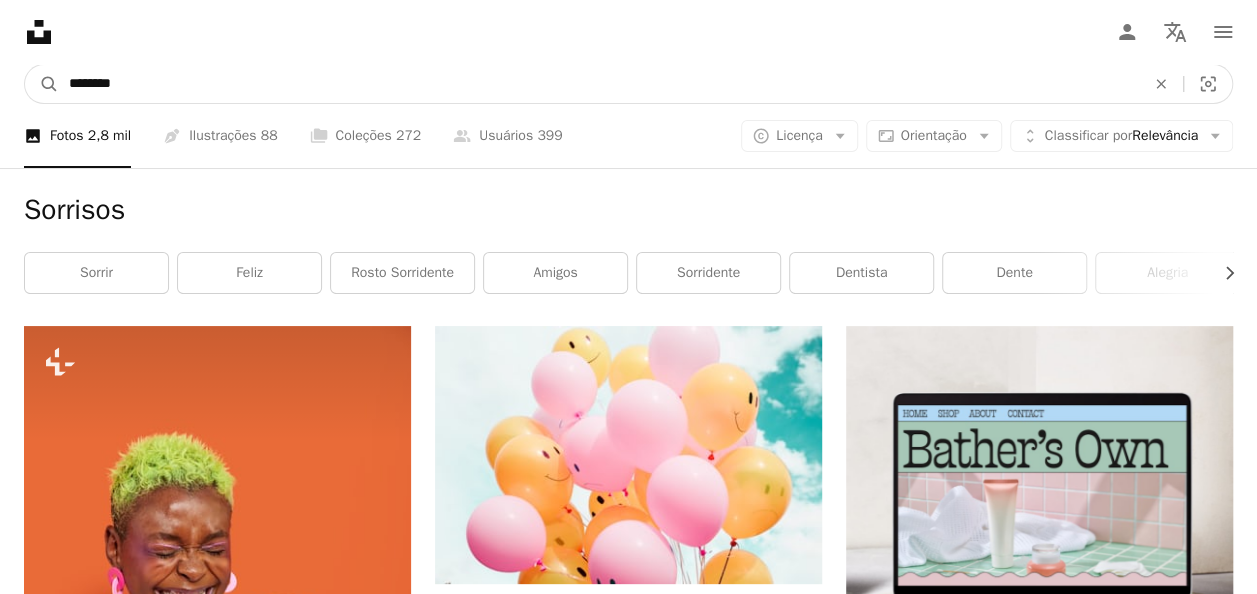 click on "********" at bounding box center (599, 84) 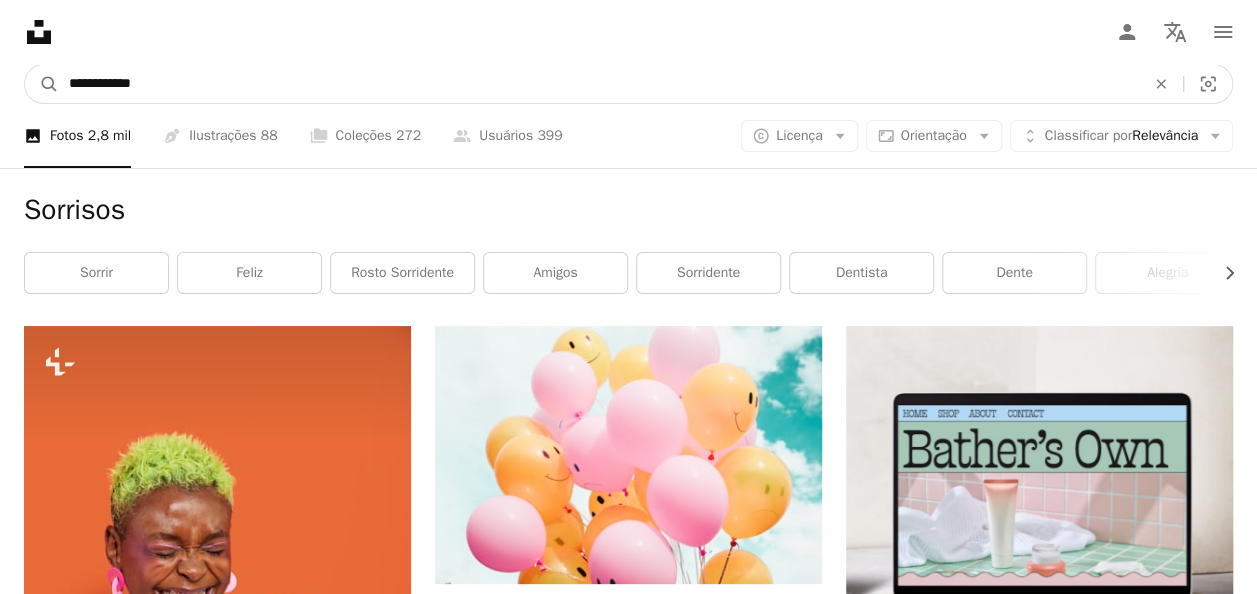 type on "**********" 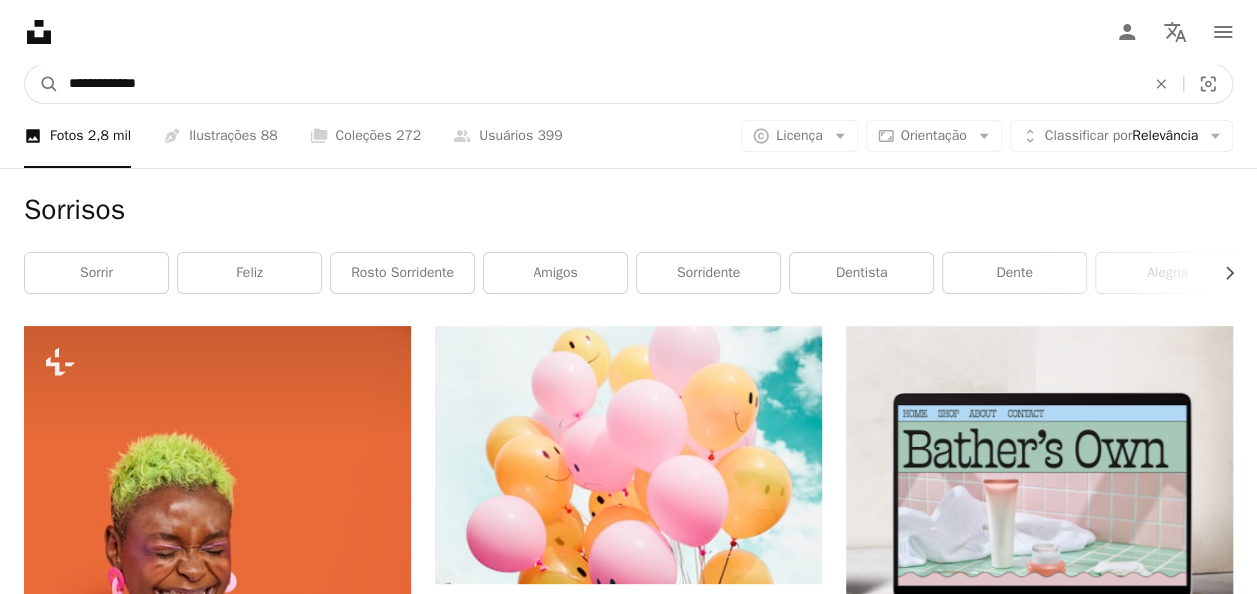 click on "A magnifying glass" at bounding box center (42, 84) 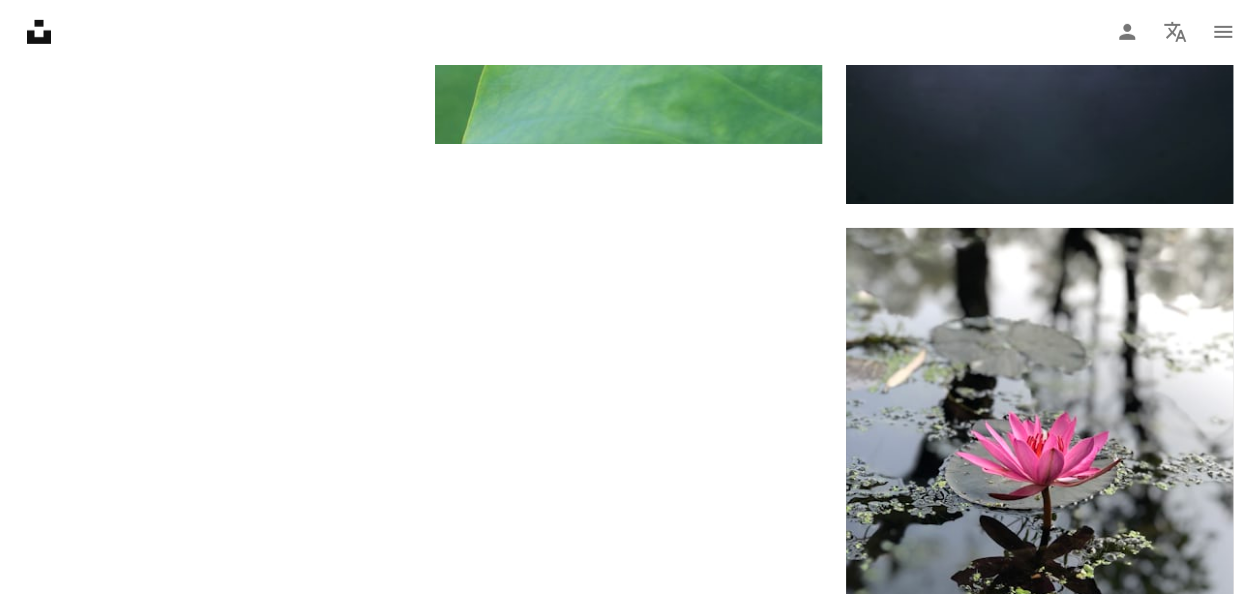 scroll, scrollTop: 3500, scrollLeft: 0, axis: vertical 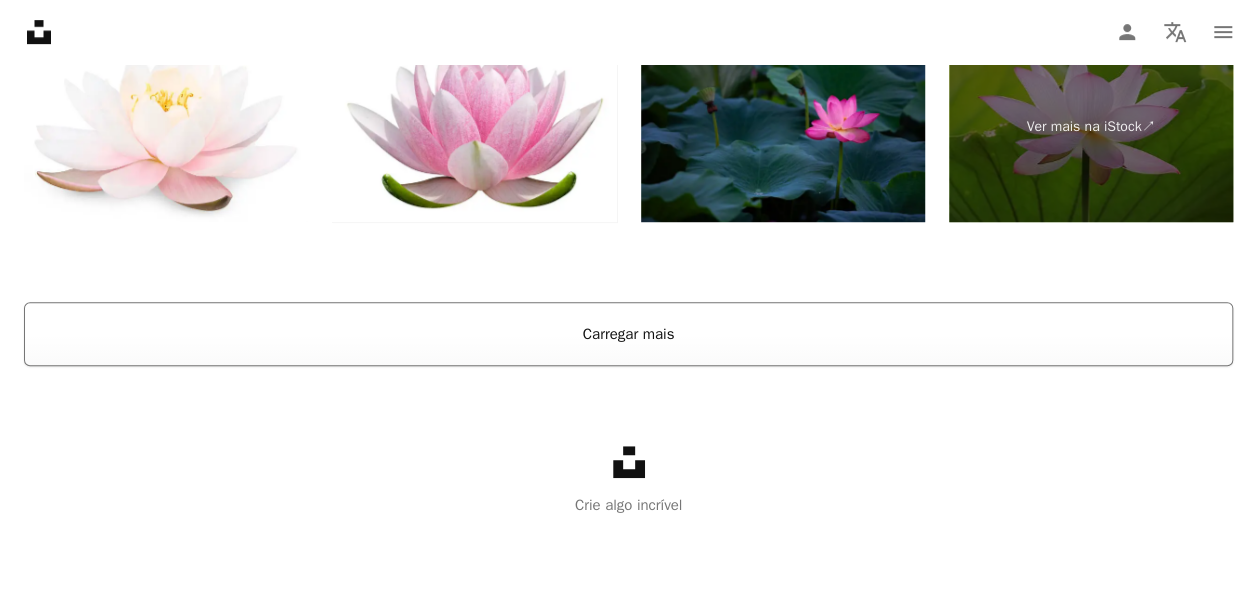 click on "Carregar mais" at bounding box center [628, 334] 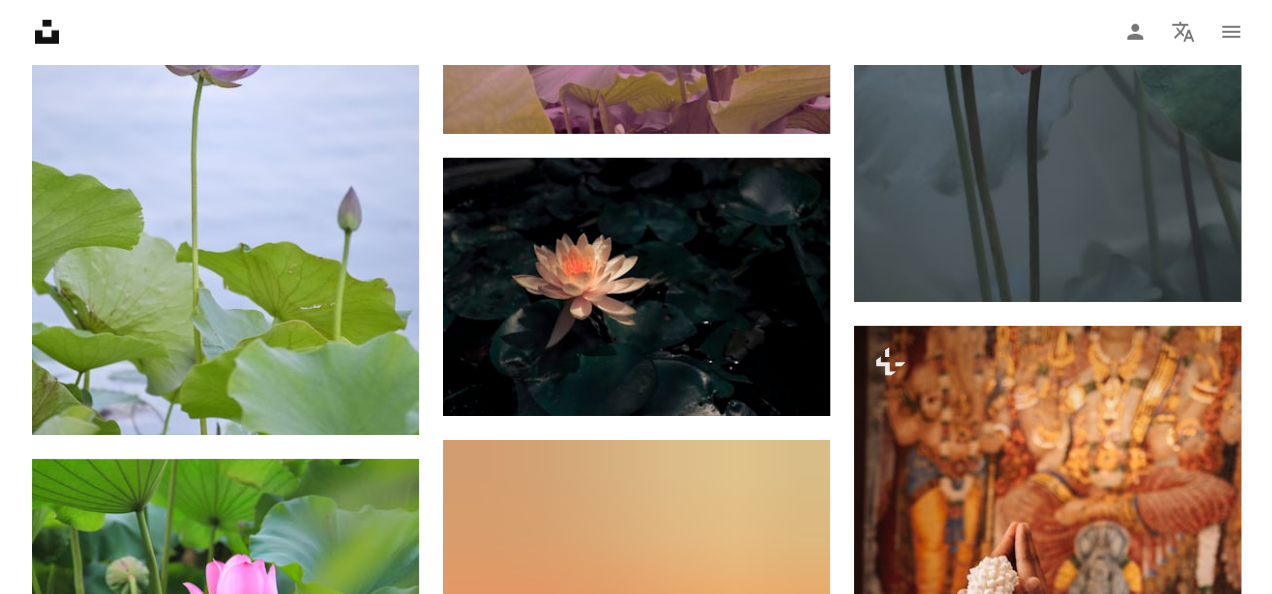 scroll, scrollTop: 10494, scrollLeft: 0, axis: vertical 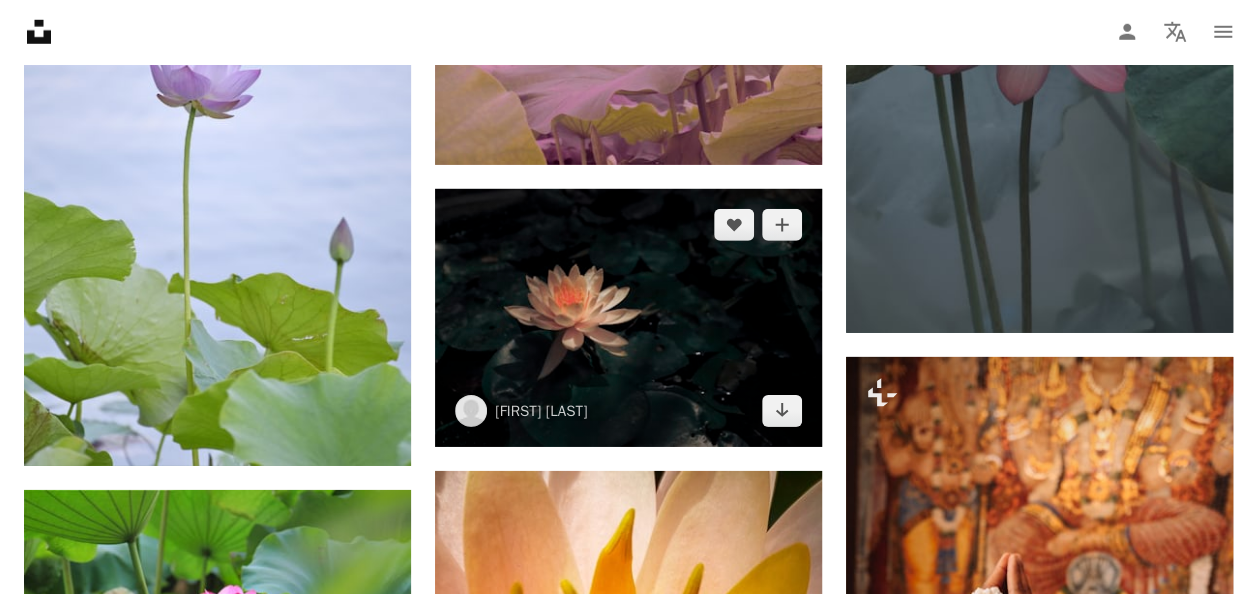 click at bounding box center (628, 318) 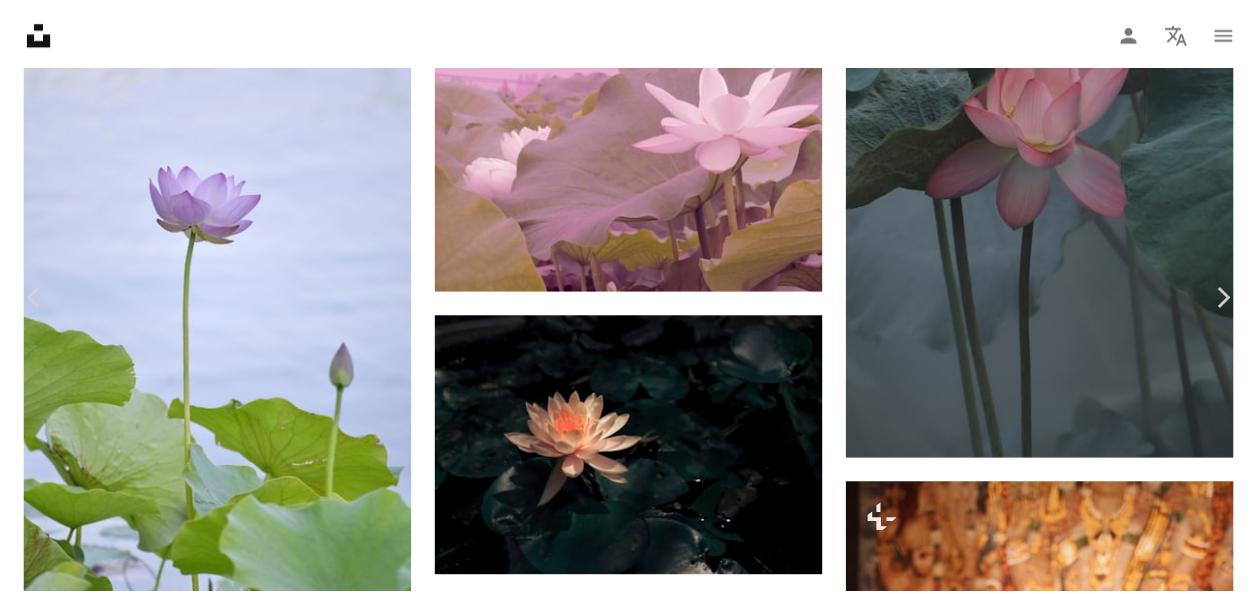scroll, scrollTop: 100, scrollLeft: 0, axis: vertical 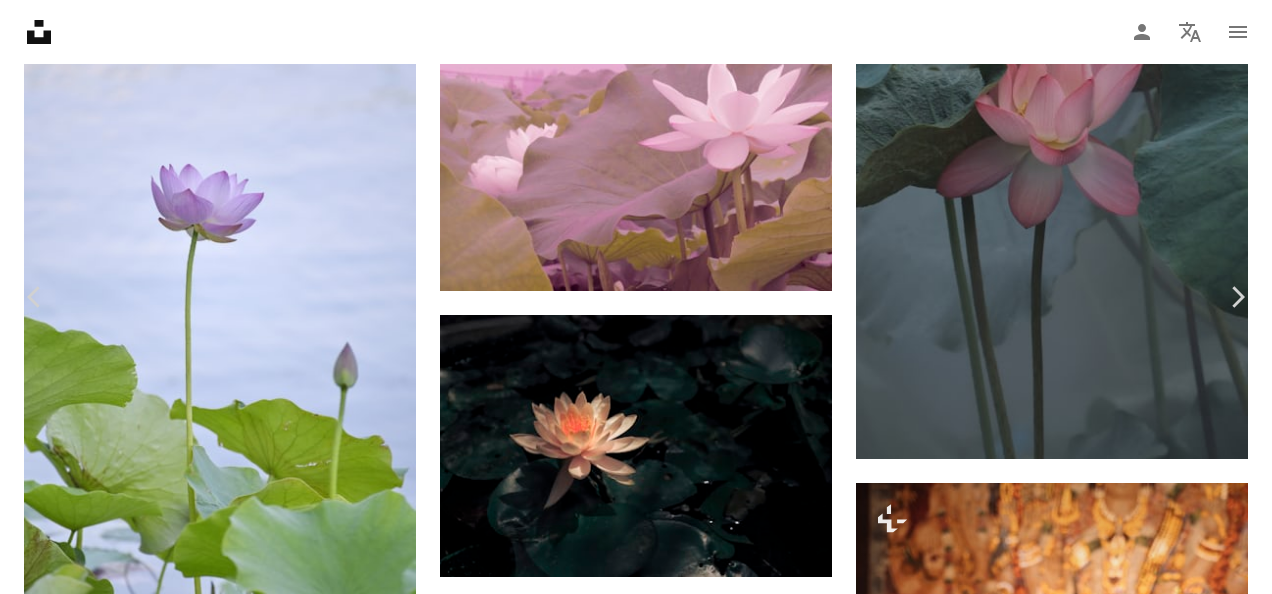 click on "An X shape" at bounding box center [20, 20] 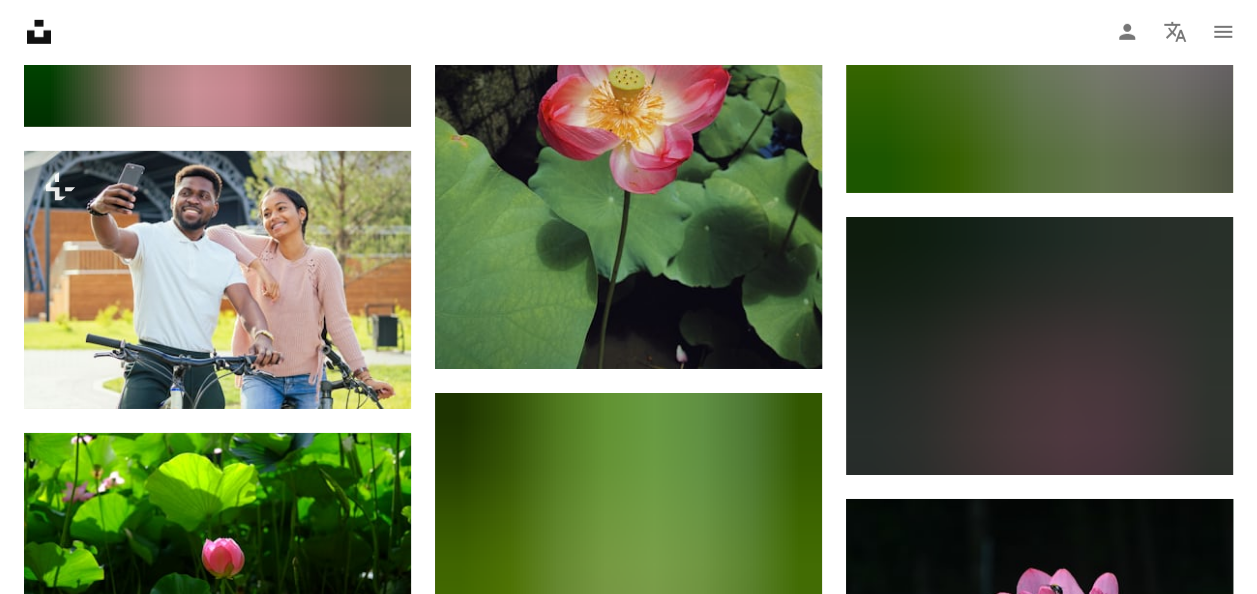 scroll, scrollTop: 18394, scrollLeft: 0, axis: vertical 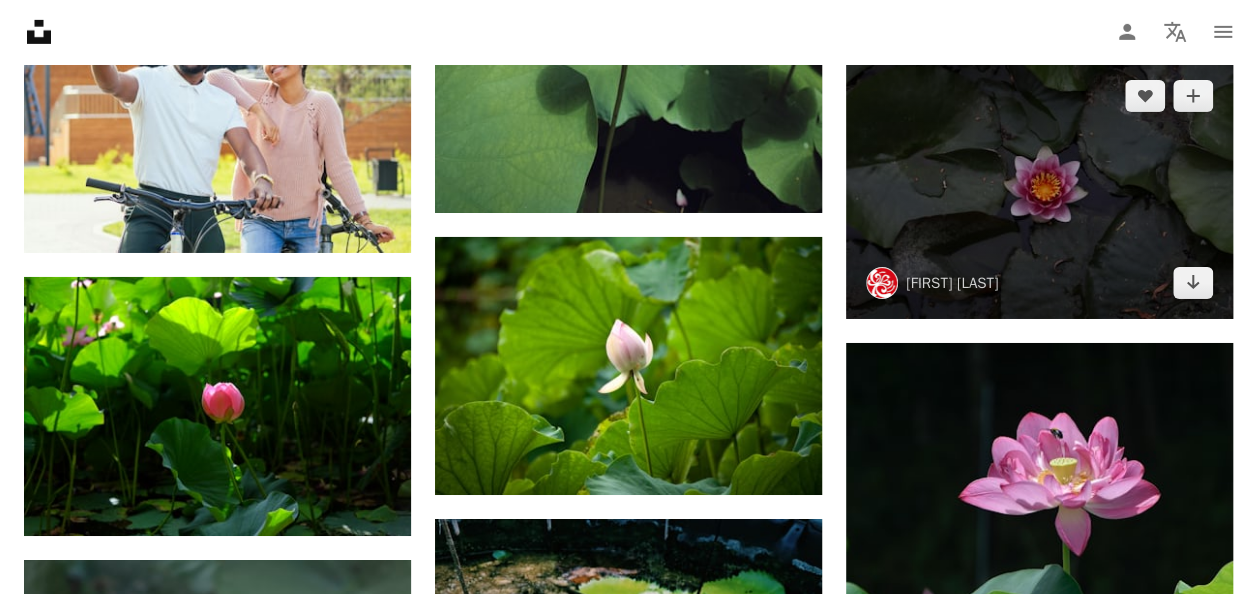 click at bounding box center (1039, 189) 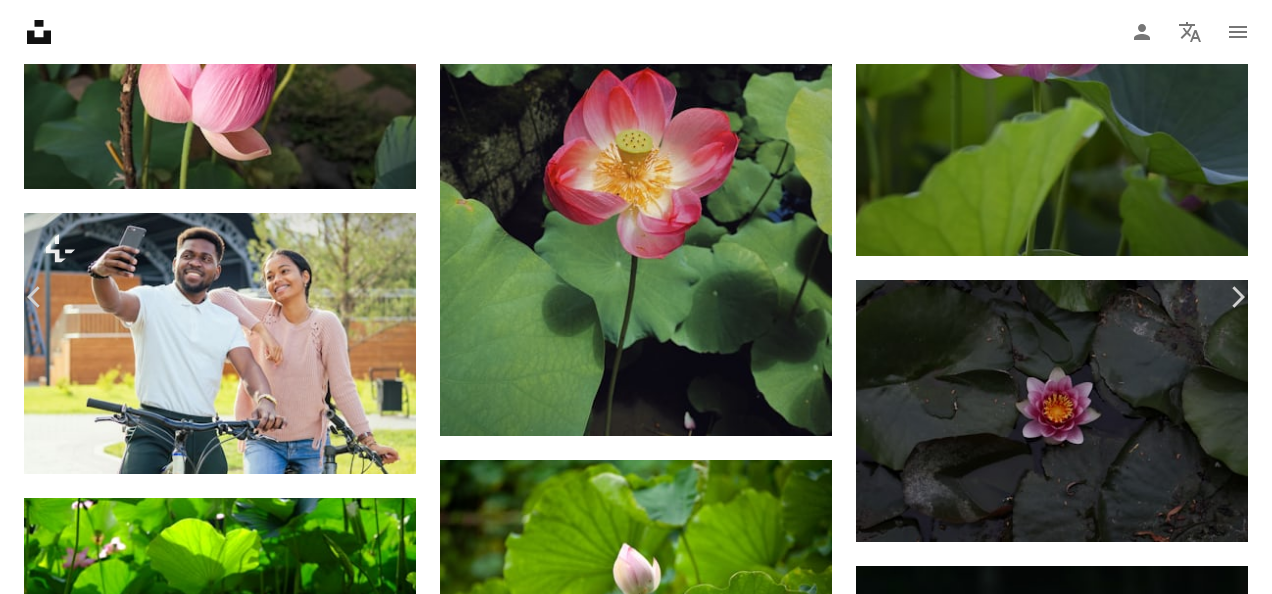 type 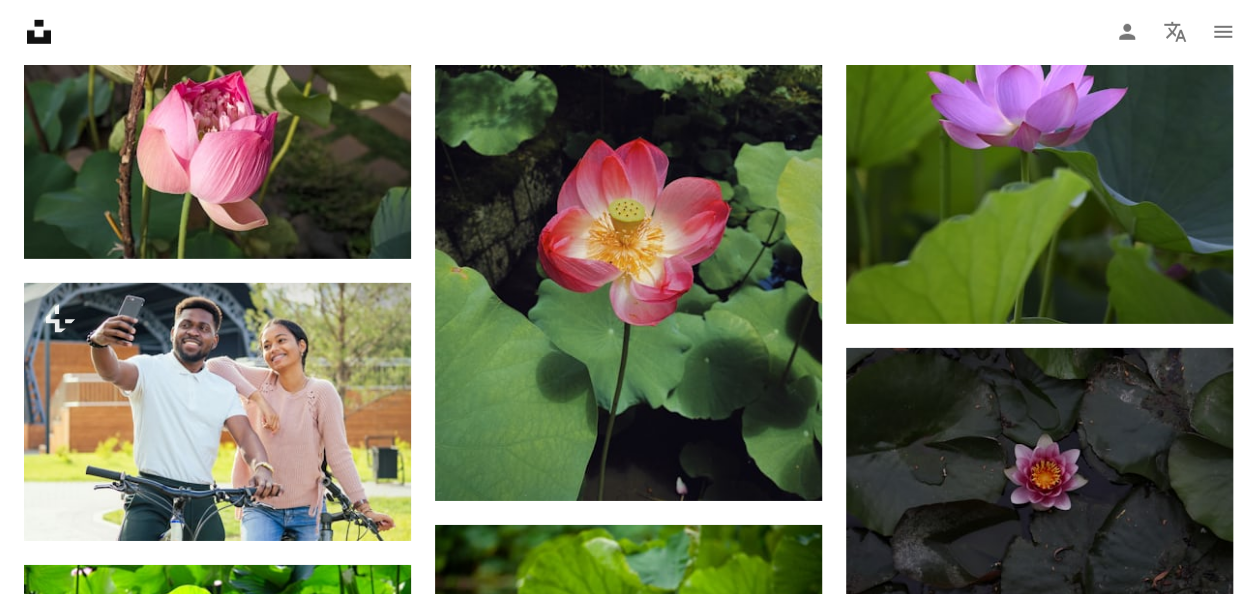 scroll, scrollTop: 17794, scrollLeft: 0, axis: vertical 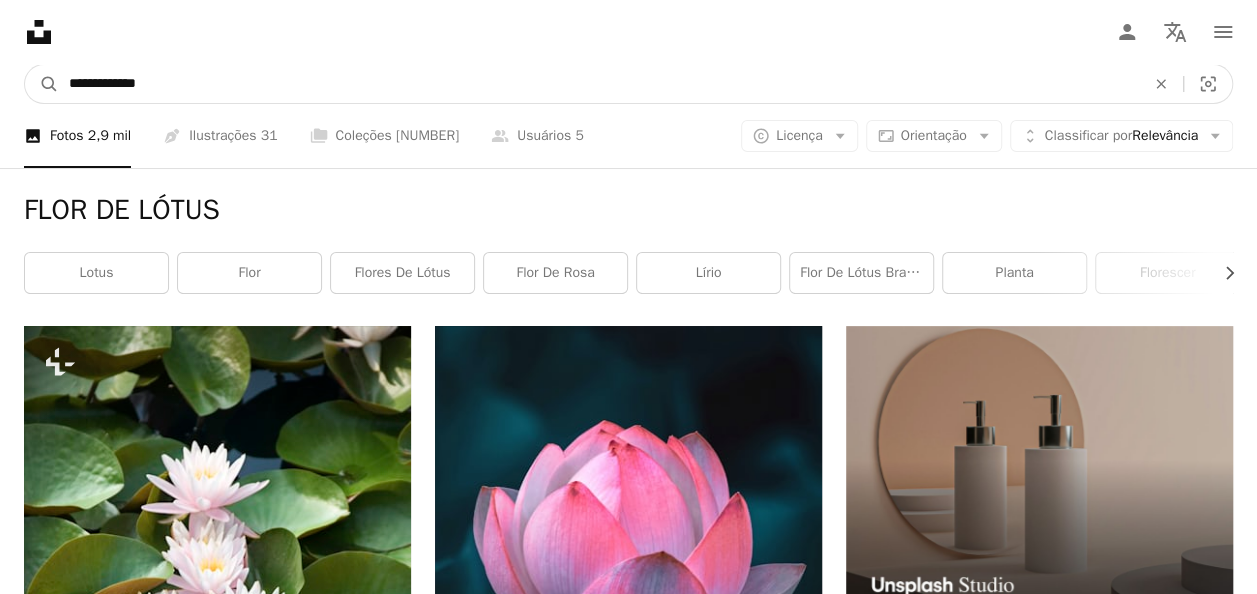 drag, startPoint x: 220, startPoint y: 70, endPoint x: 231, endPoint y: 78, distance: 13.601471 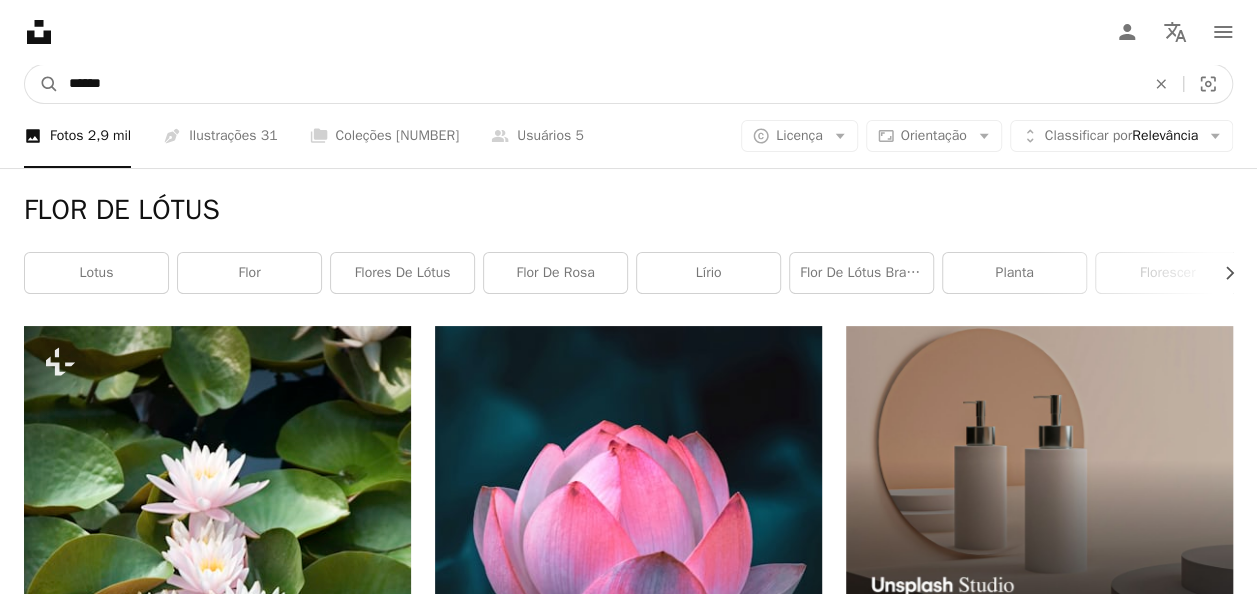 type on "*******" 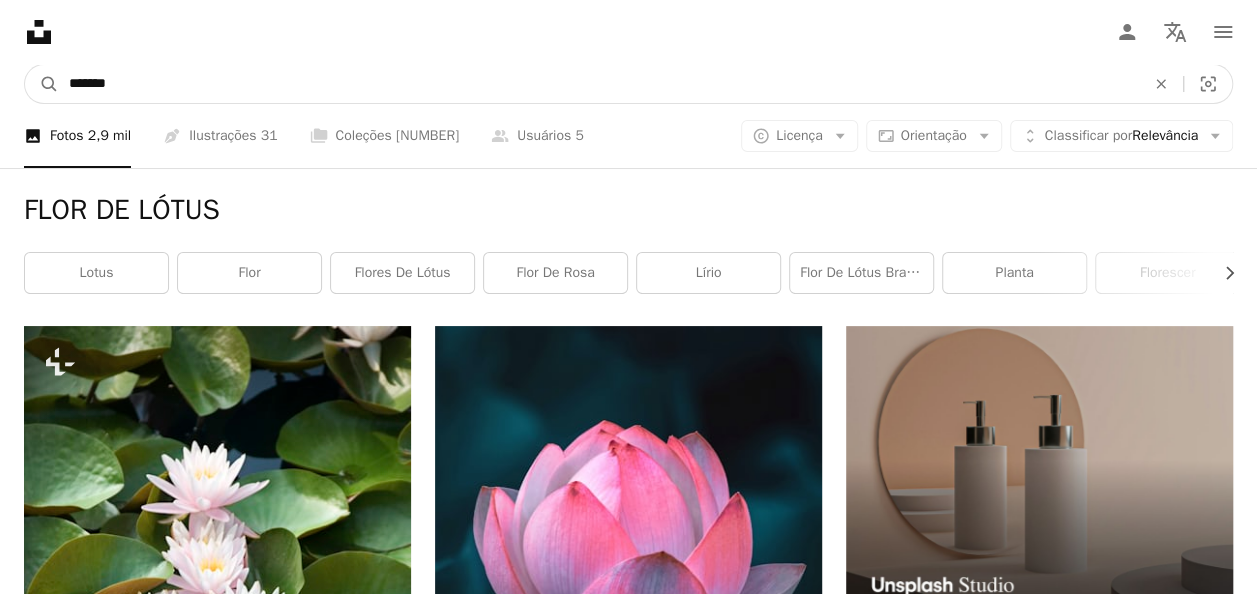 click on "A magnifying glass" at bounding box center (42, 84) 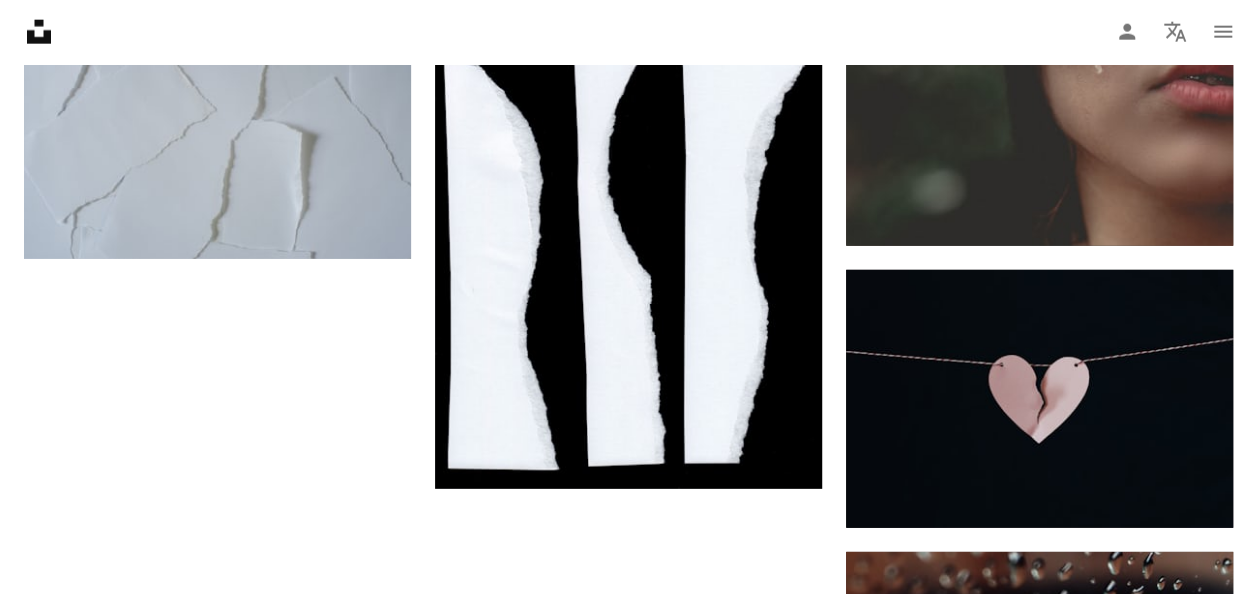 scroll, scrollTop: 2600, scrollLeft: 0, axis: vertical 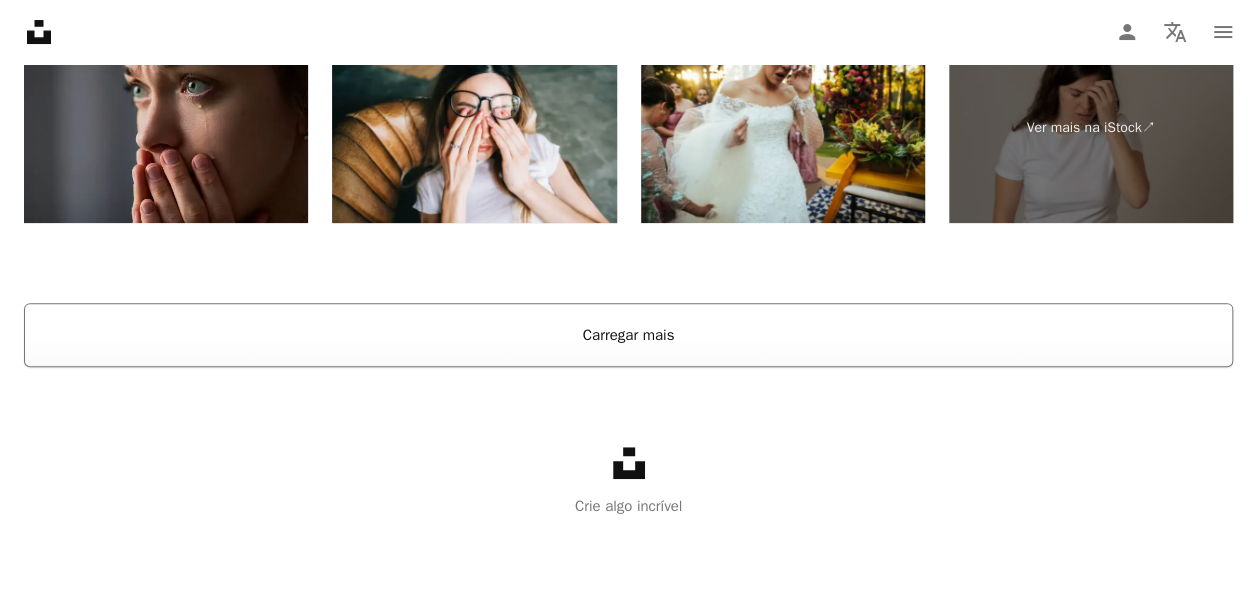 click on "Carregar mais" at bounding box center [628, 335] 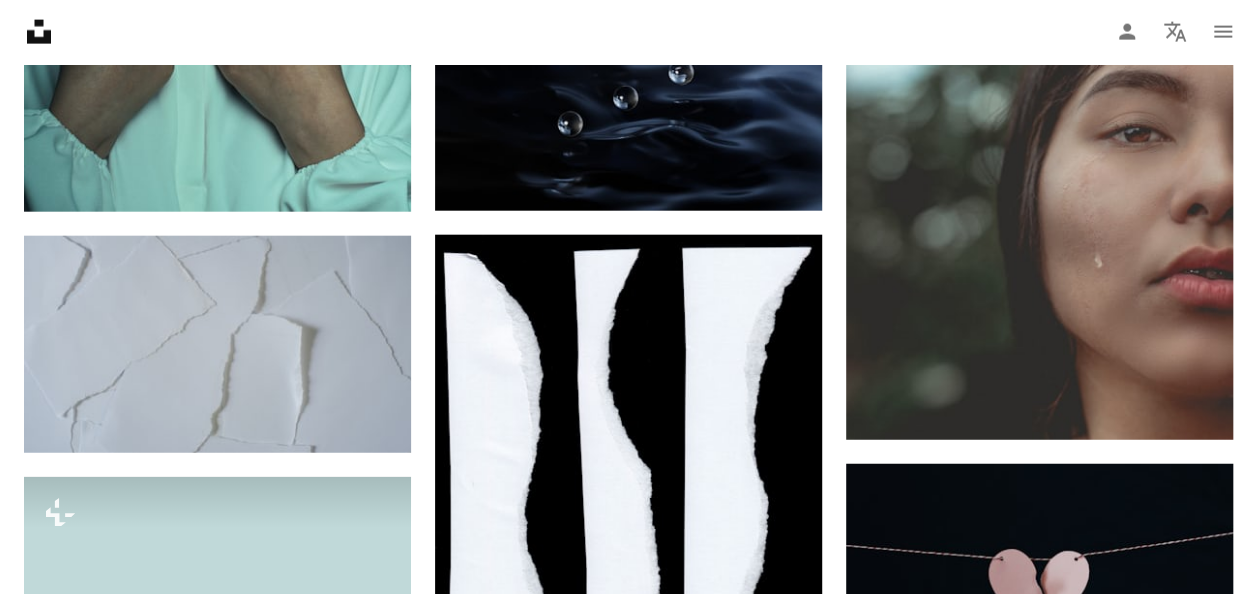 scroll, scrollTop: 2372, scrollLeft: 0, axis: vertical 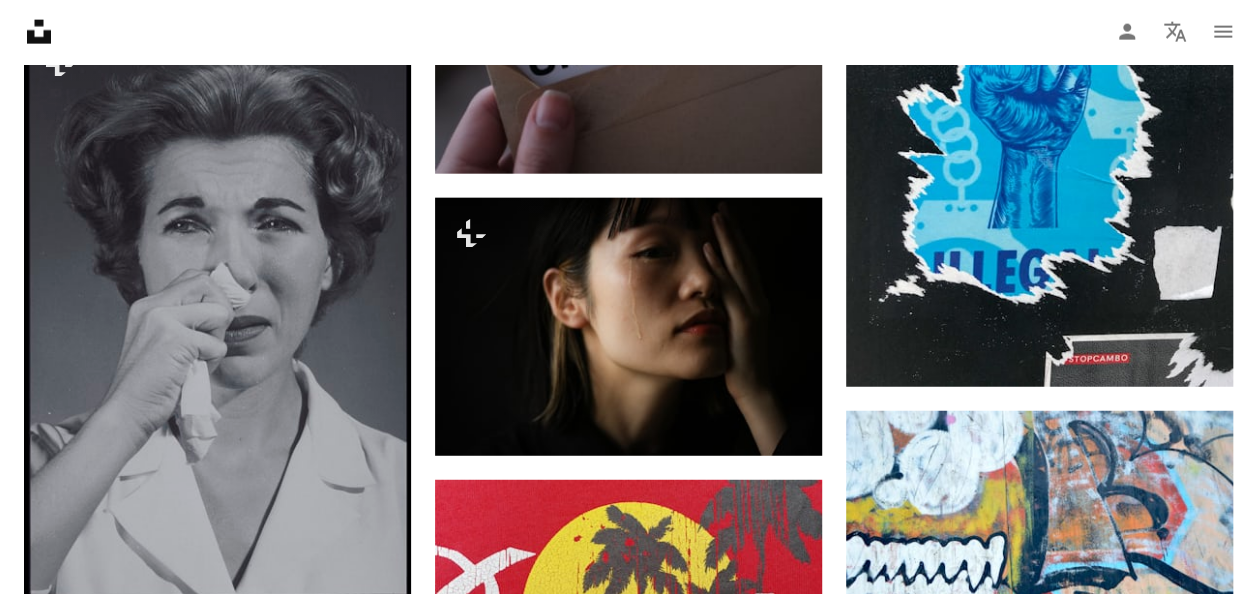 drag, startPoint x: 605, startPoint y: 482, endPoint x: 13, endPoint y: 312, distance: 615.9253 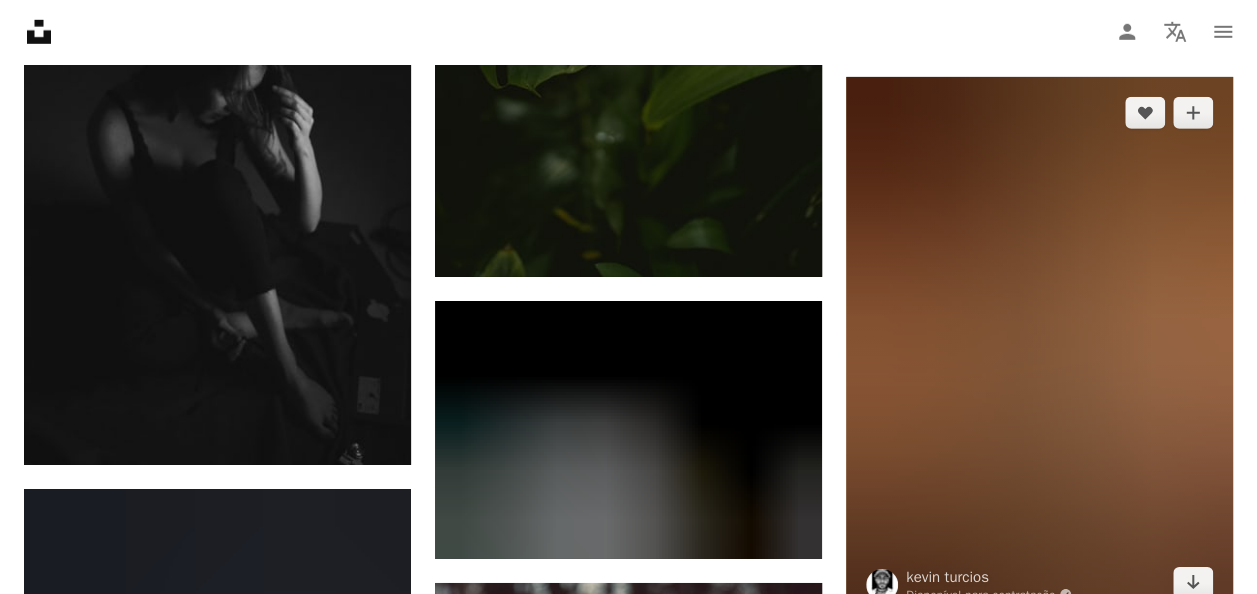 scroll, scrollTop: 78472, scrollLeft: 0, axis: vertical 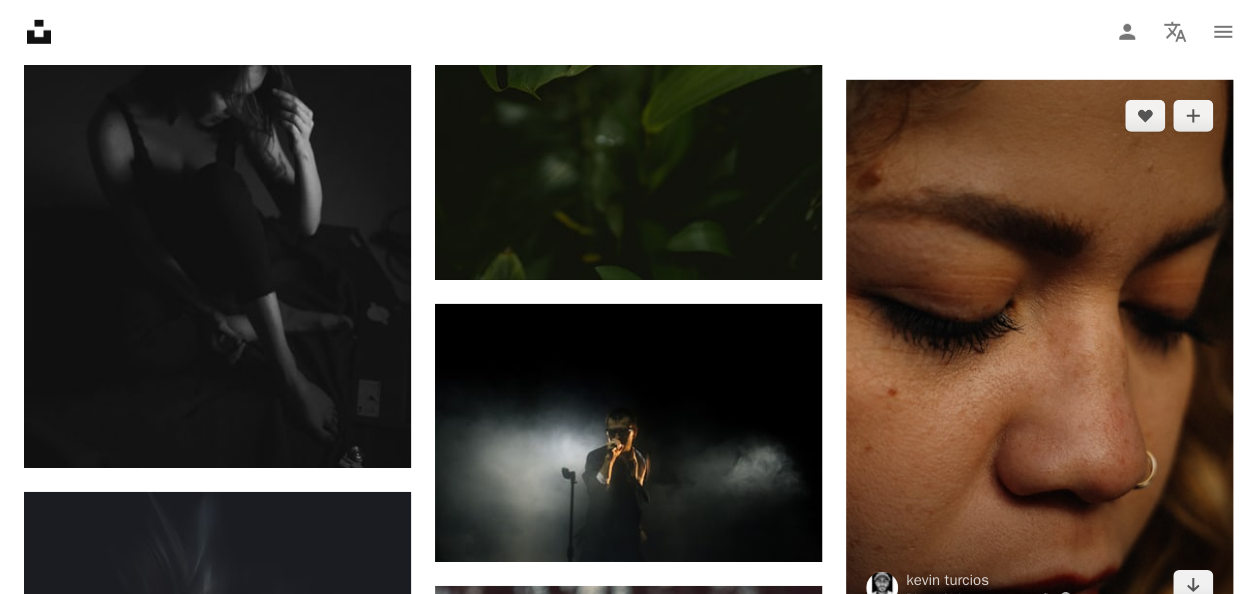 click at bounding box center (1039, 351) 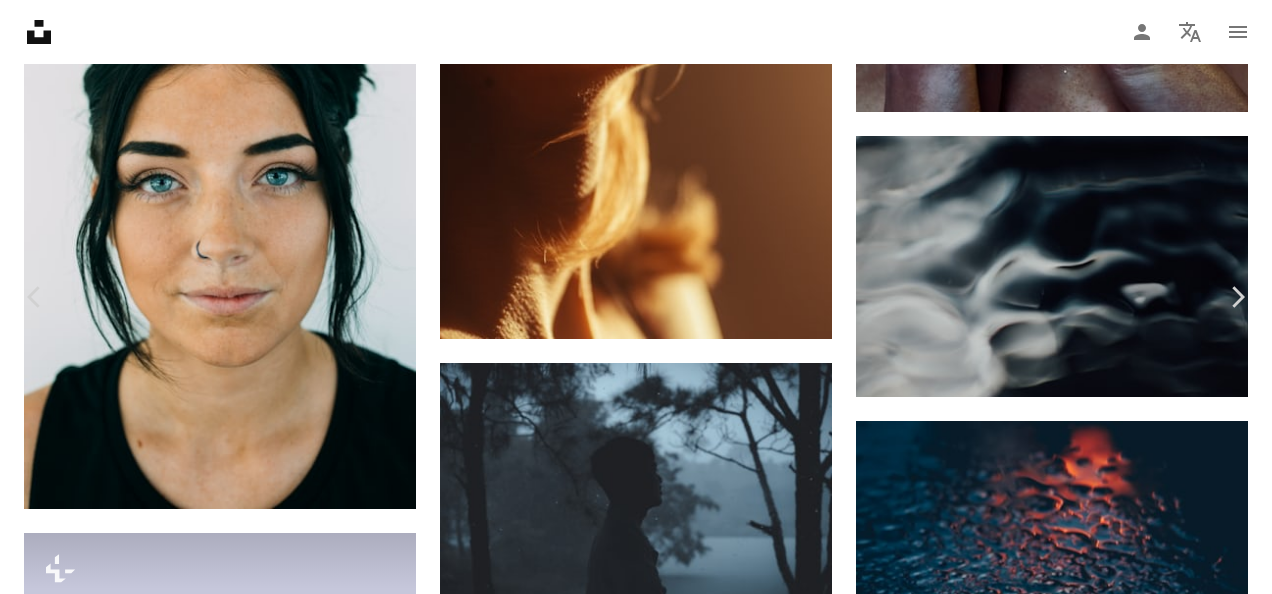 type 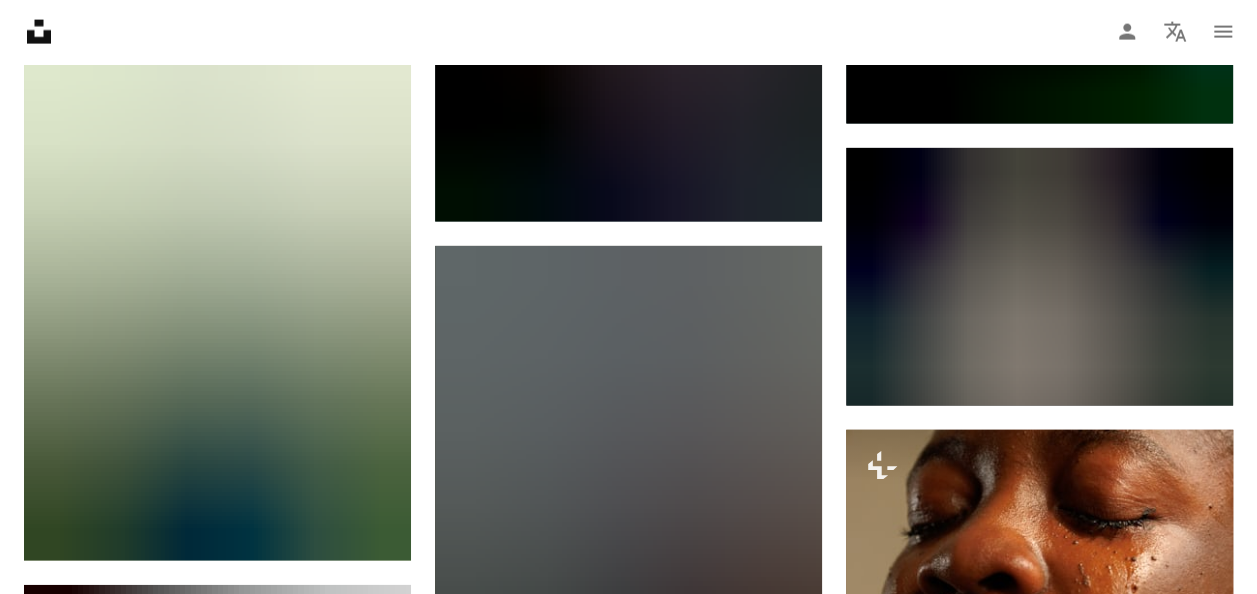 scroll, scrollTop: 92972, scrollLeft: 0, axis: vertical 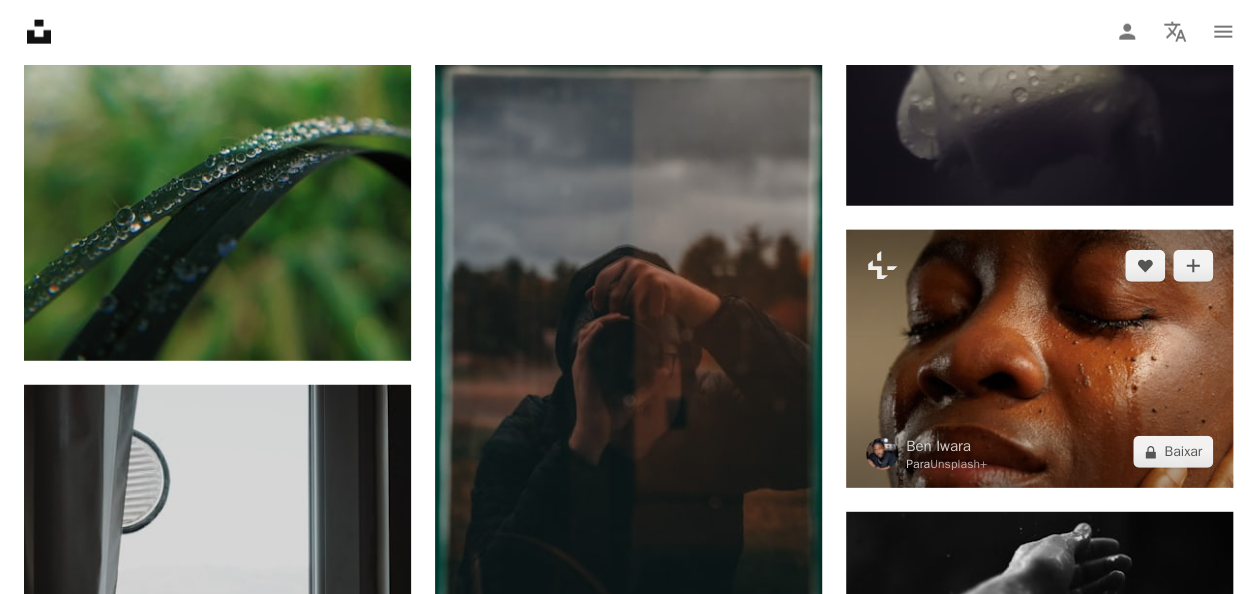 drag, startPoint x: 1072, startPoint y: 364, endPoint x: 1154, endPoint y: 336, distance: 86.64872 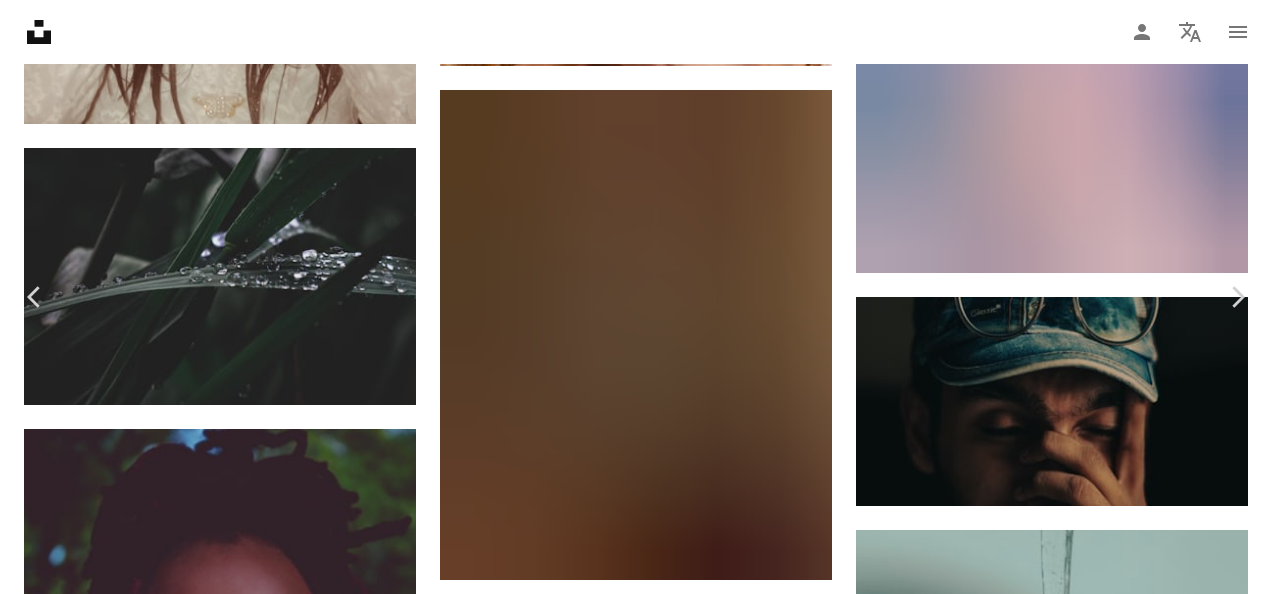 type 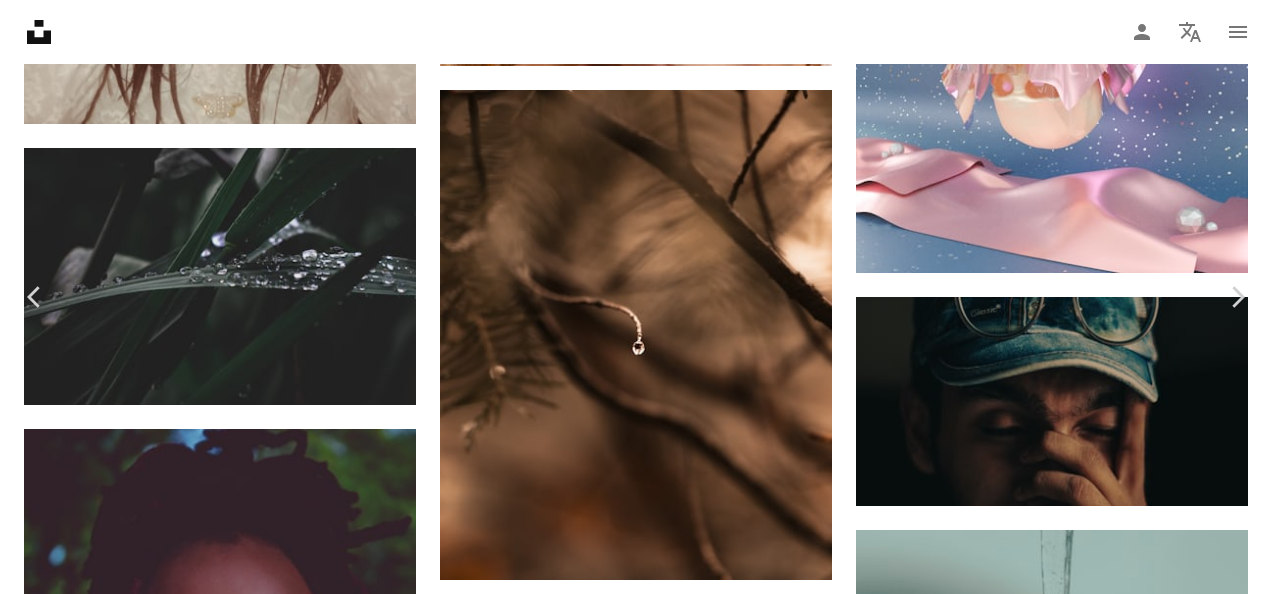 drag, startPoint x: 19, startPoint y: 19, endPoint x: 260, endPoint y: 152, distance: 275.26352 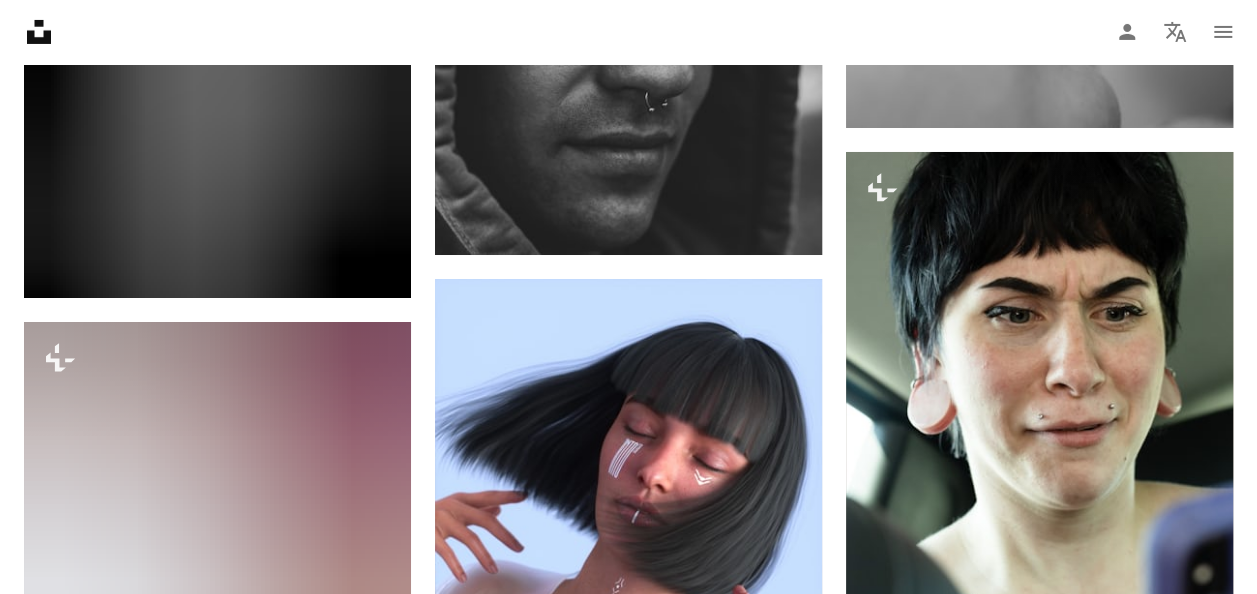 scroll, scrollTop: 101672, scrollLeft: 0, axis: vertical 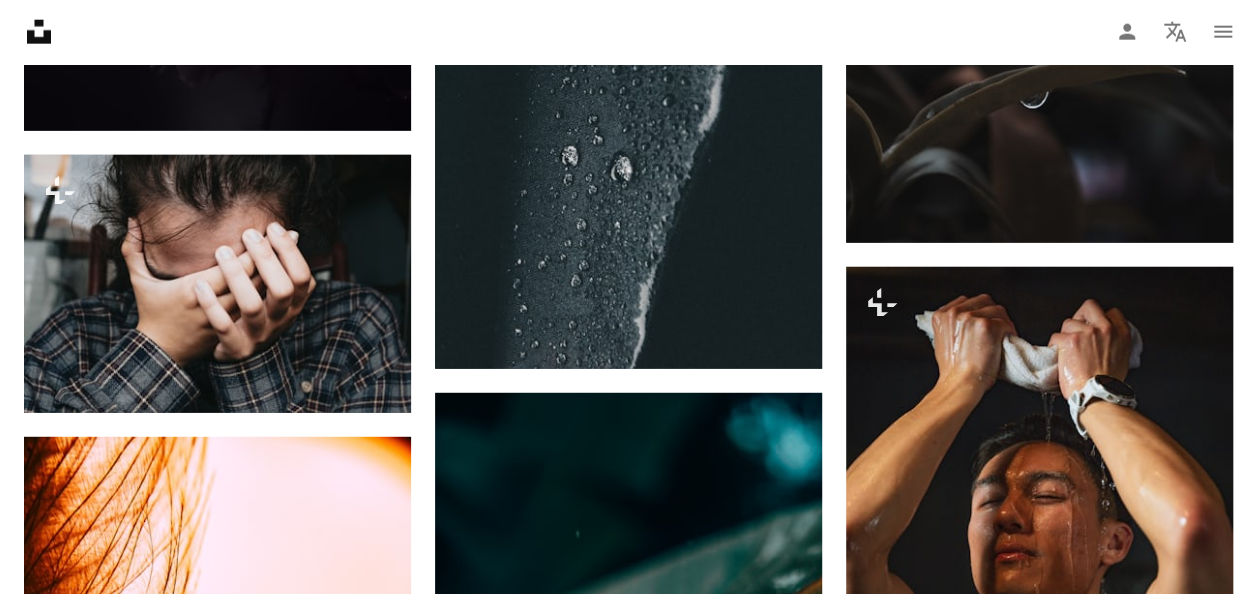 click on "Unsplash logo Página inicial da Unsplash A photo Pen Tool A compass A stack of folders Download Person Localization icon navigation menu" at bounding box center (628, 32) 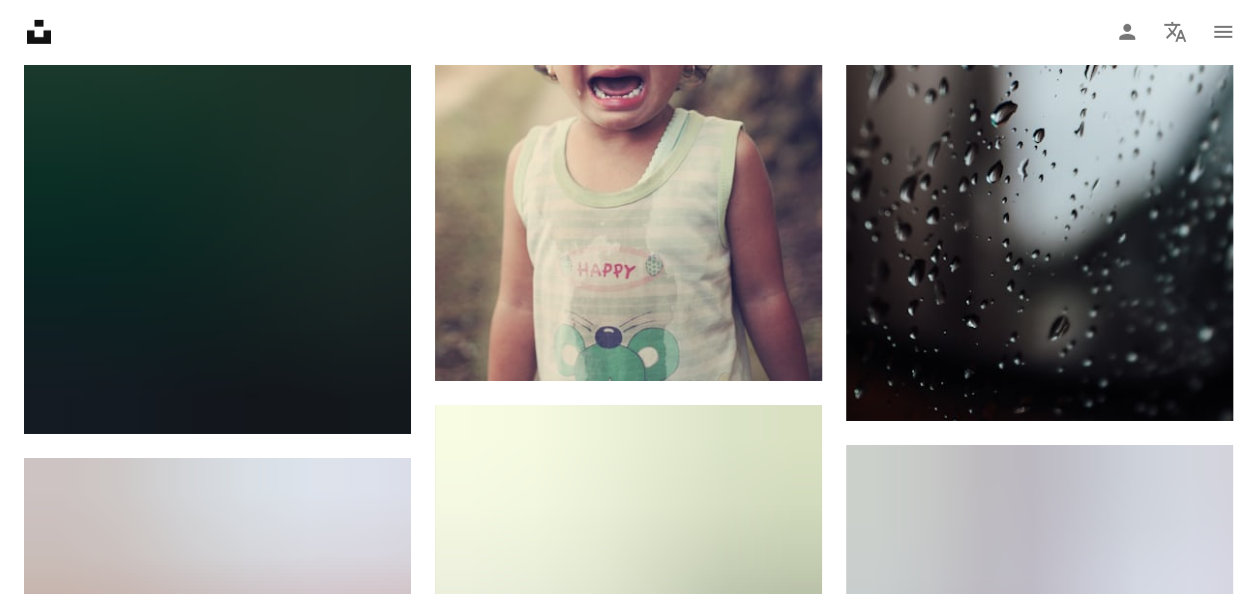 scroll, scrollTop: 0, scrollLeft: 0, axis: both 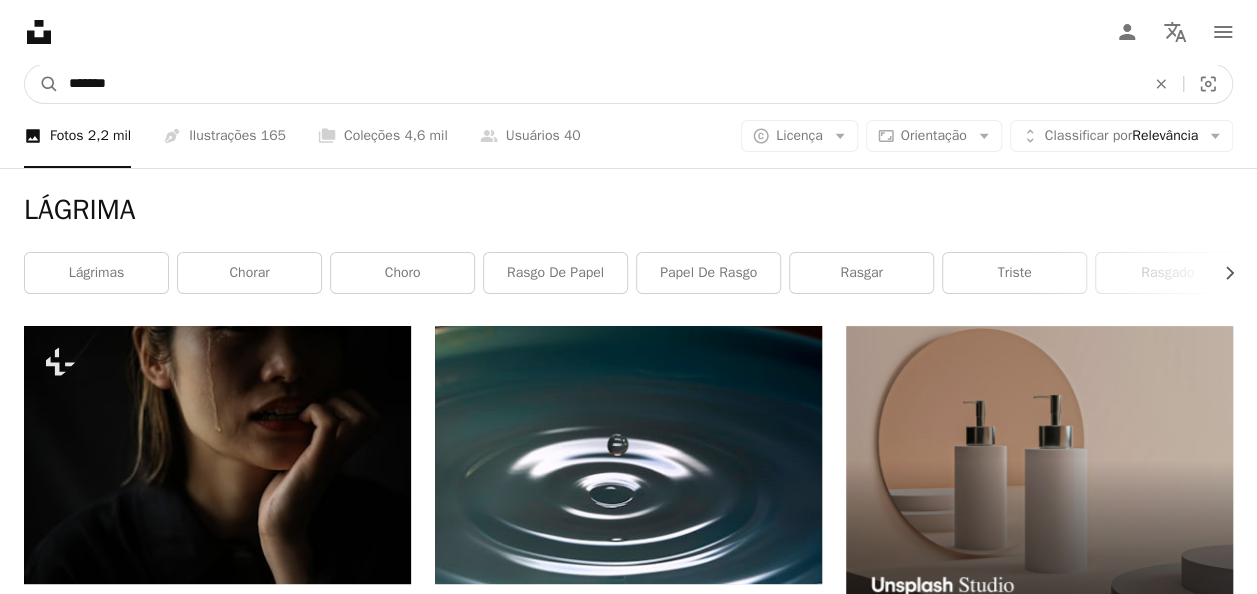 click on "*******" at bounding box center (599, 84) 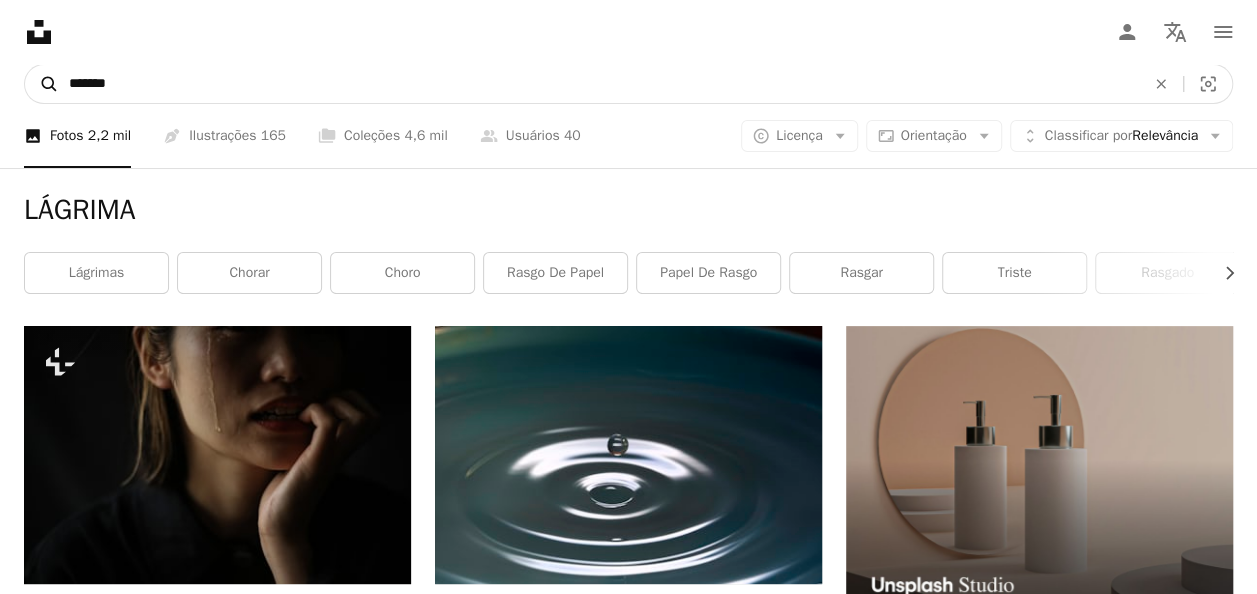 drag, startPoint x: 171, startPoint y: 77, endPoint x: 39, endPoint y: 76, distance: 132.00378 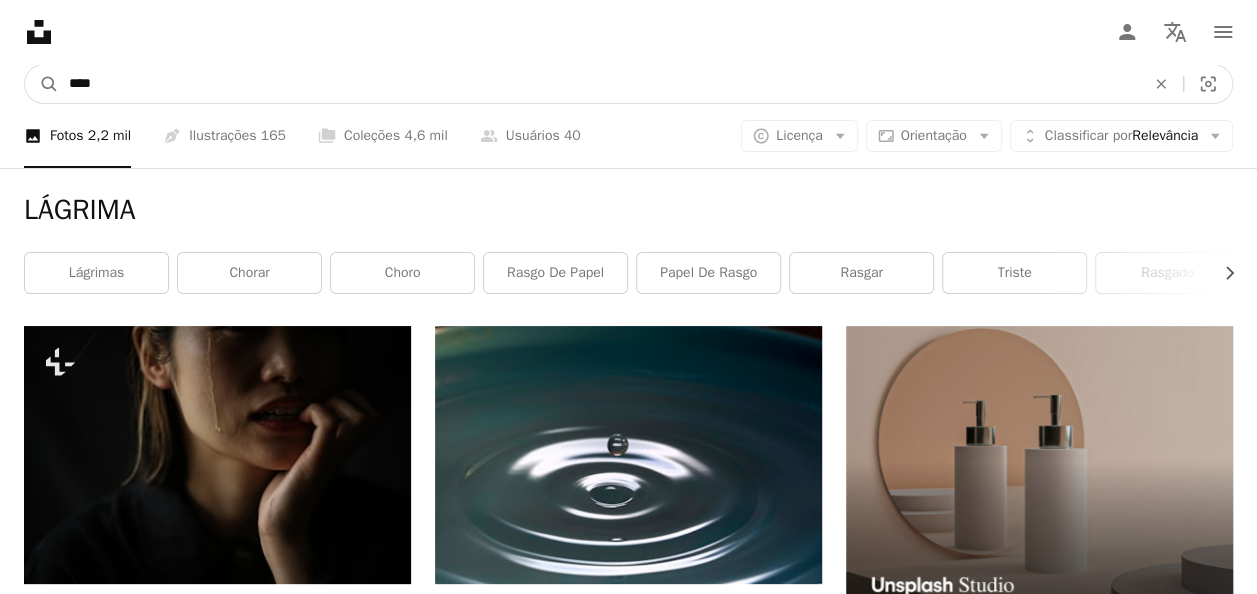type on "*****" 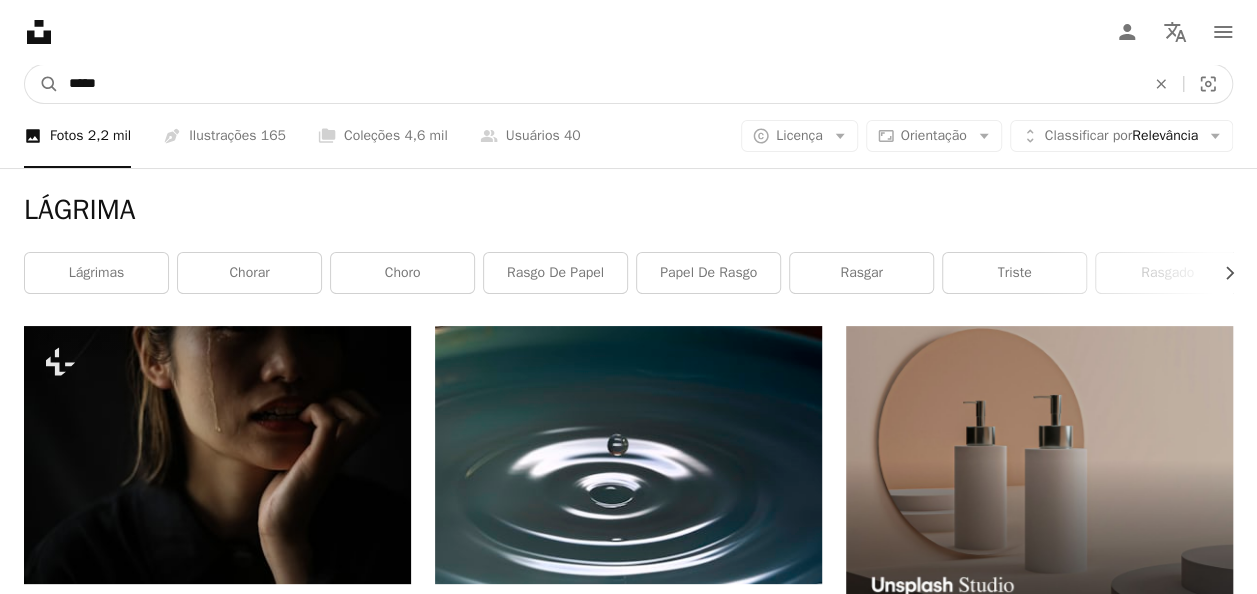 click on "A magnifying glass" at bounding box center [42, 84] 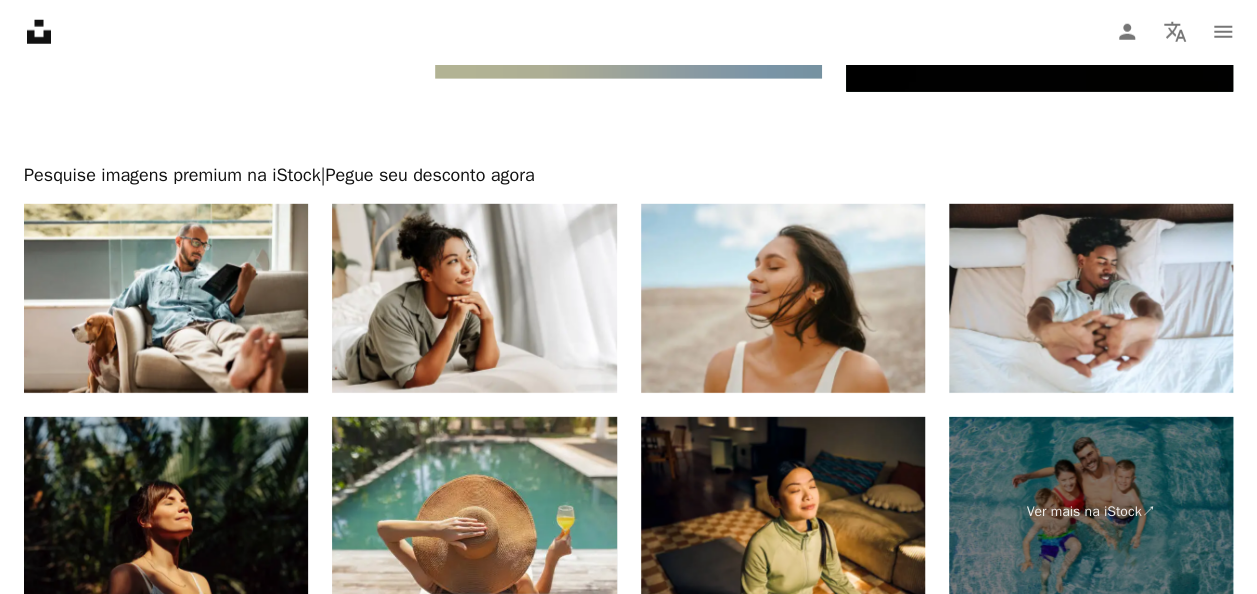 scroll, scrollTop: 2800, scrollLeft: 0, axis: vertical 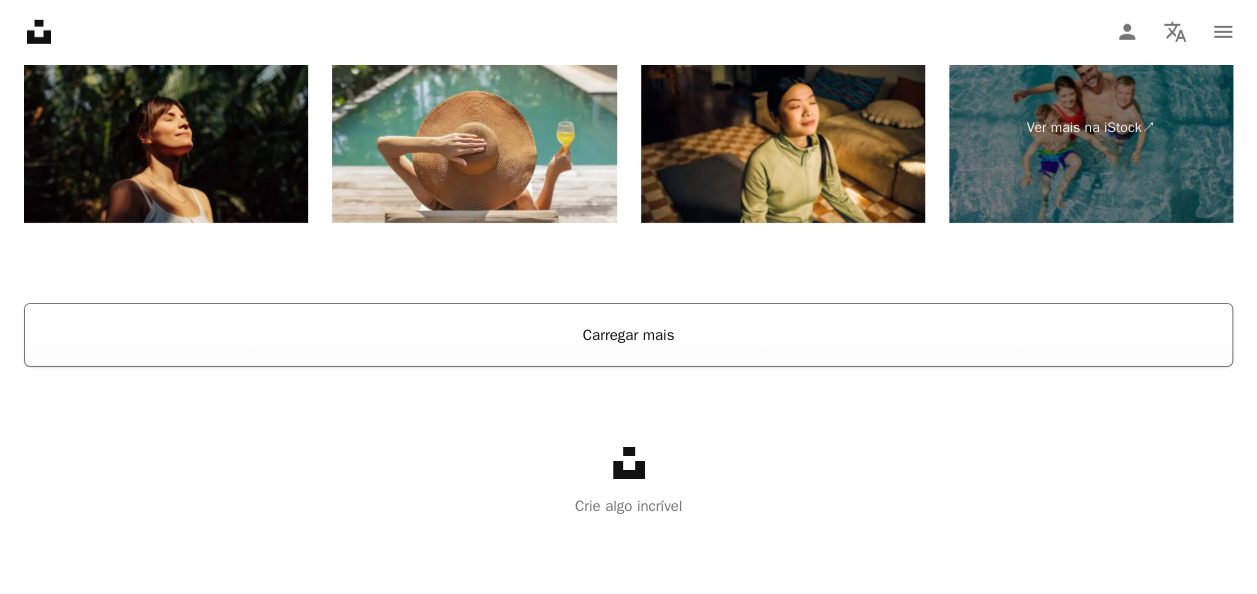 click on "Carregar mais" at bounding box center (628, 335) 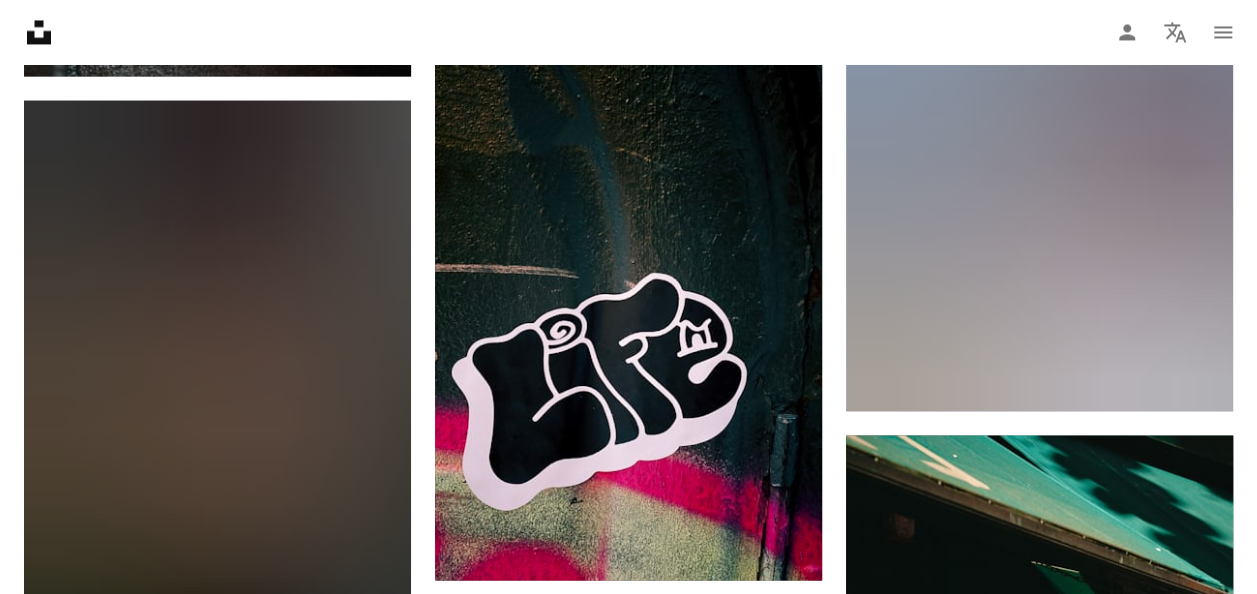 scroll, scrollTop: 13493, scrollLeft: 0, axis: vertical 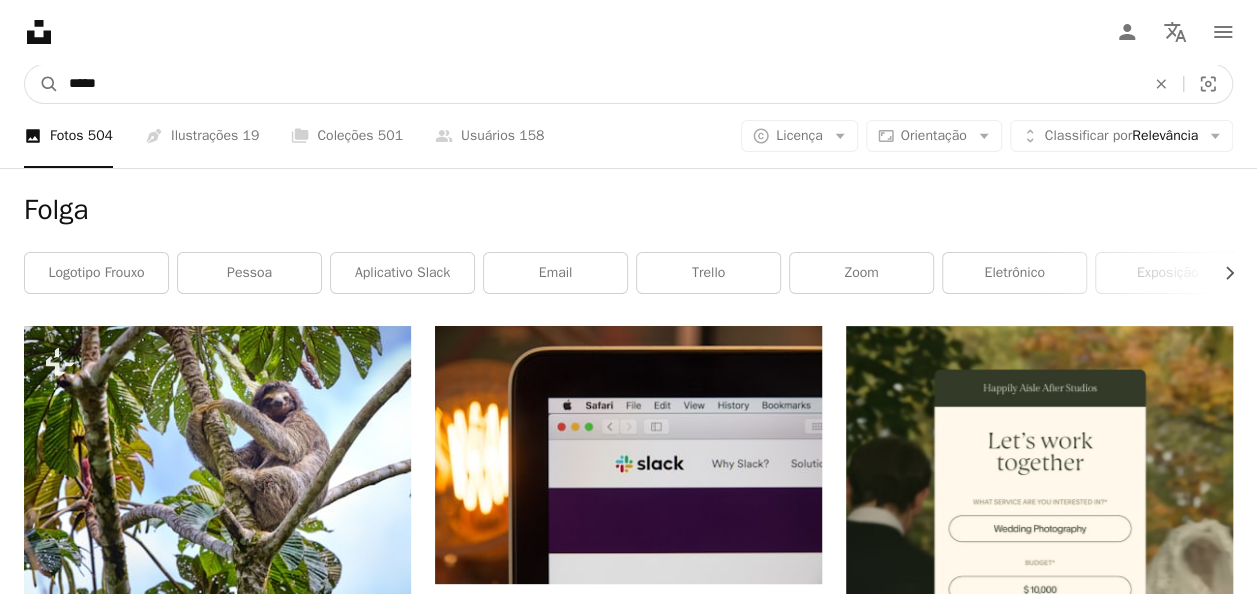 drag, startPoint x: 175, startPoint y: 86, endPoint x: -4, endPoint y: 97, distance: 179.33768 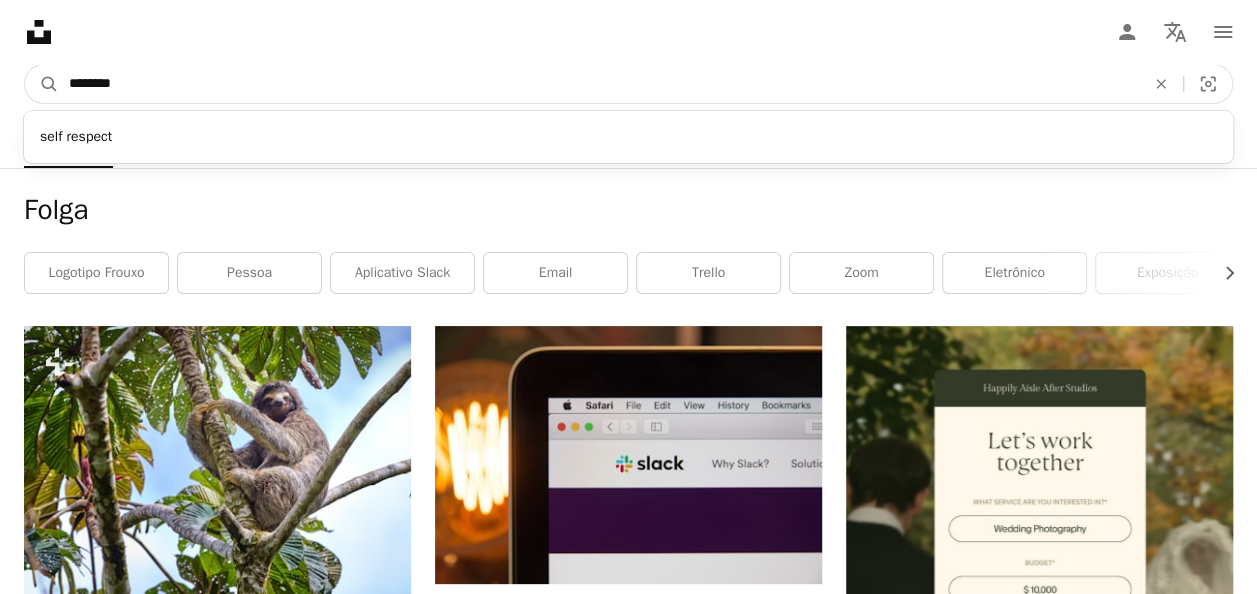 type on "********" 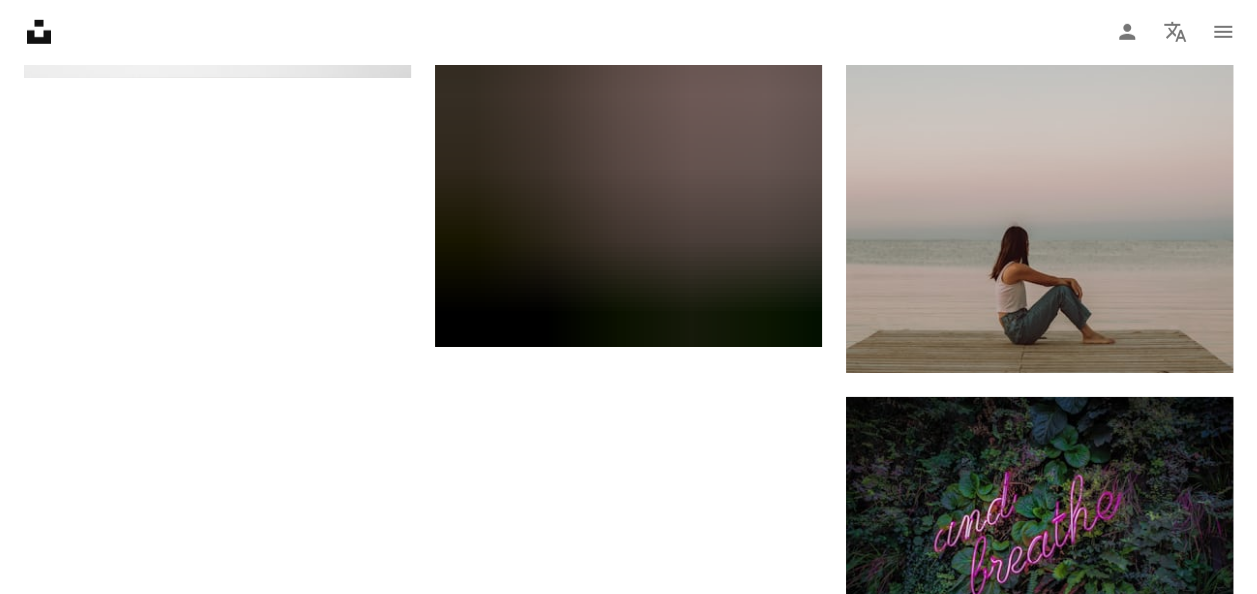 scroll, scrollTop: 3100, scrollLeft: 0, axis: vertical 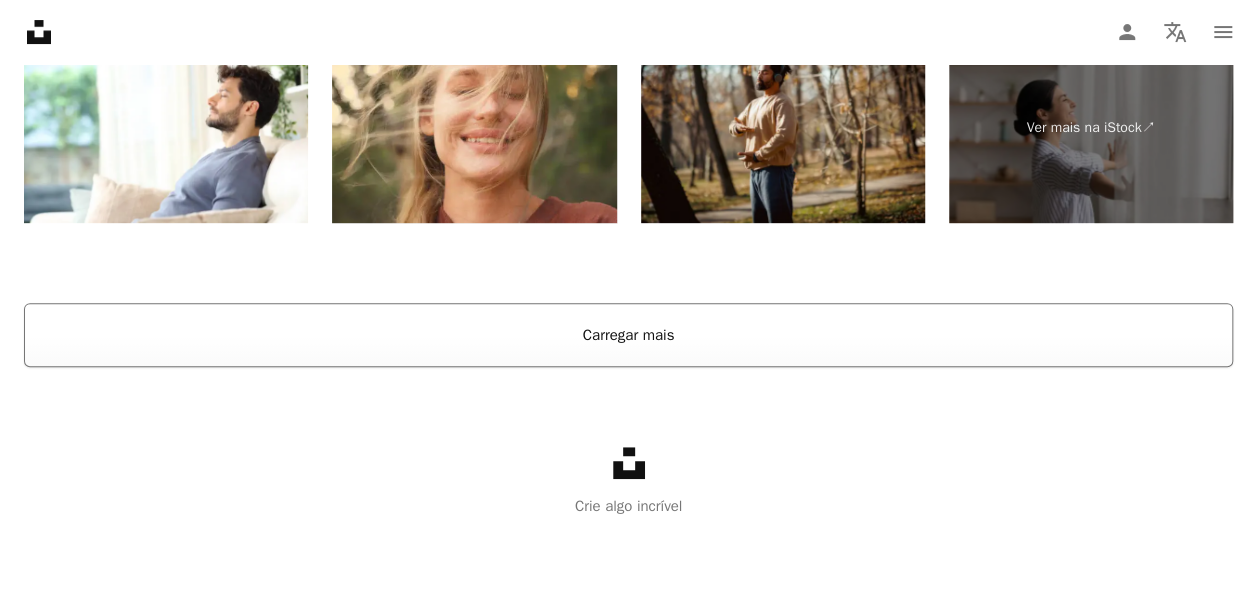 click on "Carregar mais" at bounding box center (628, 335) 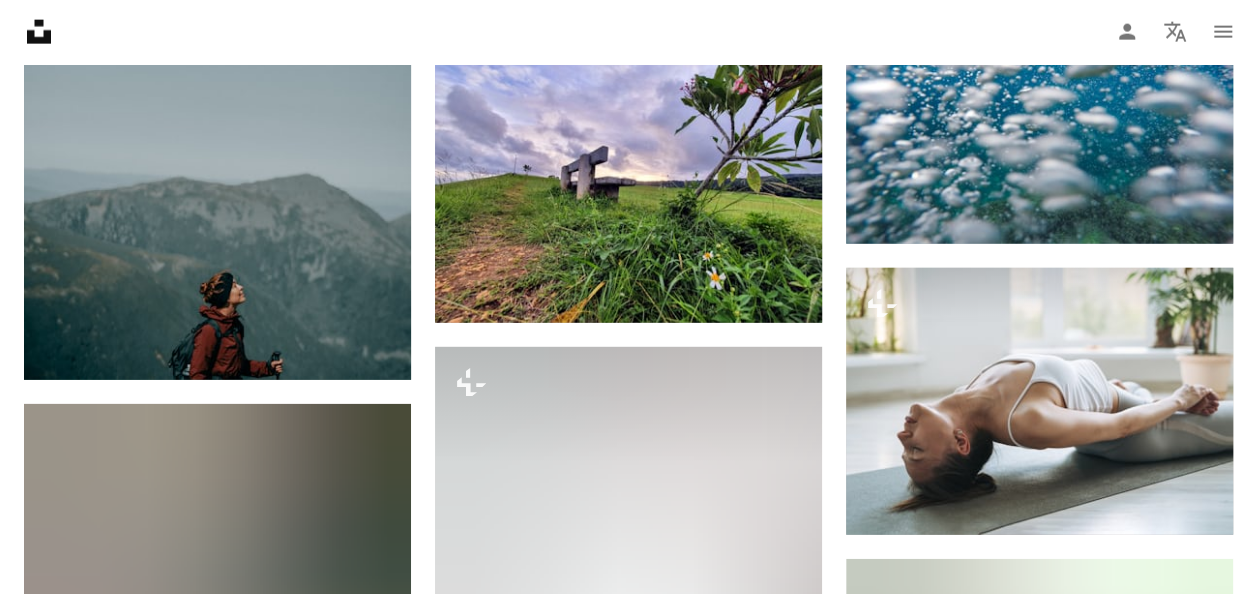 scroll, scrollTop: 13747, scrollLeft: 0, axis: vertical 